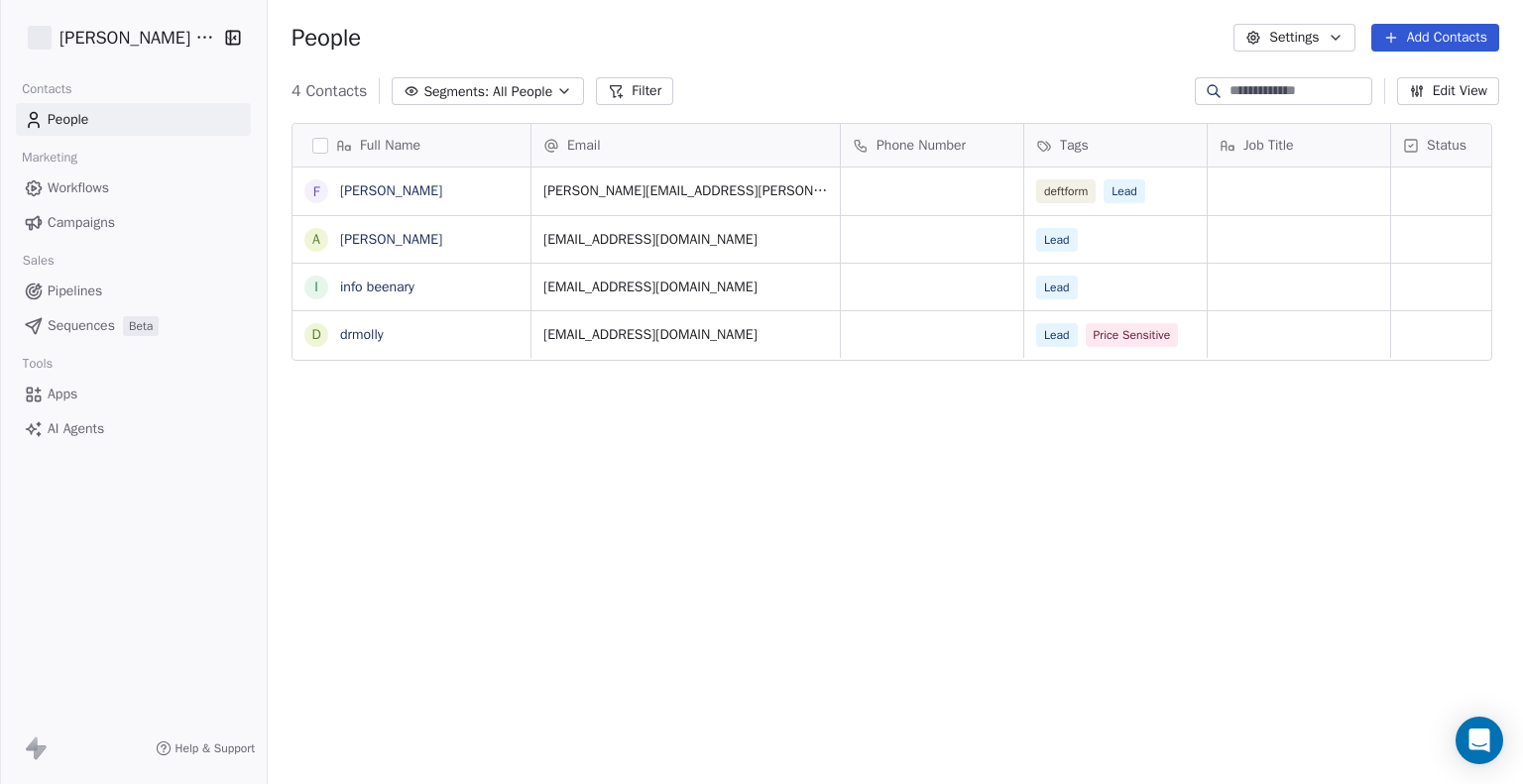 scroll, scrollTop: 0, scrollLeft: 0, axis: both 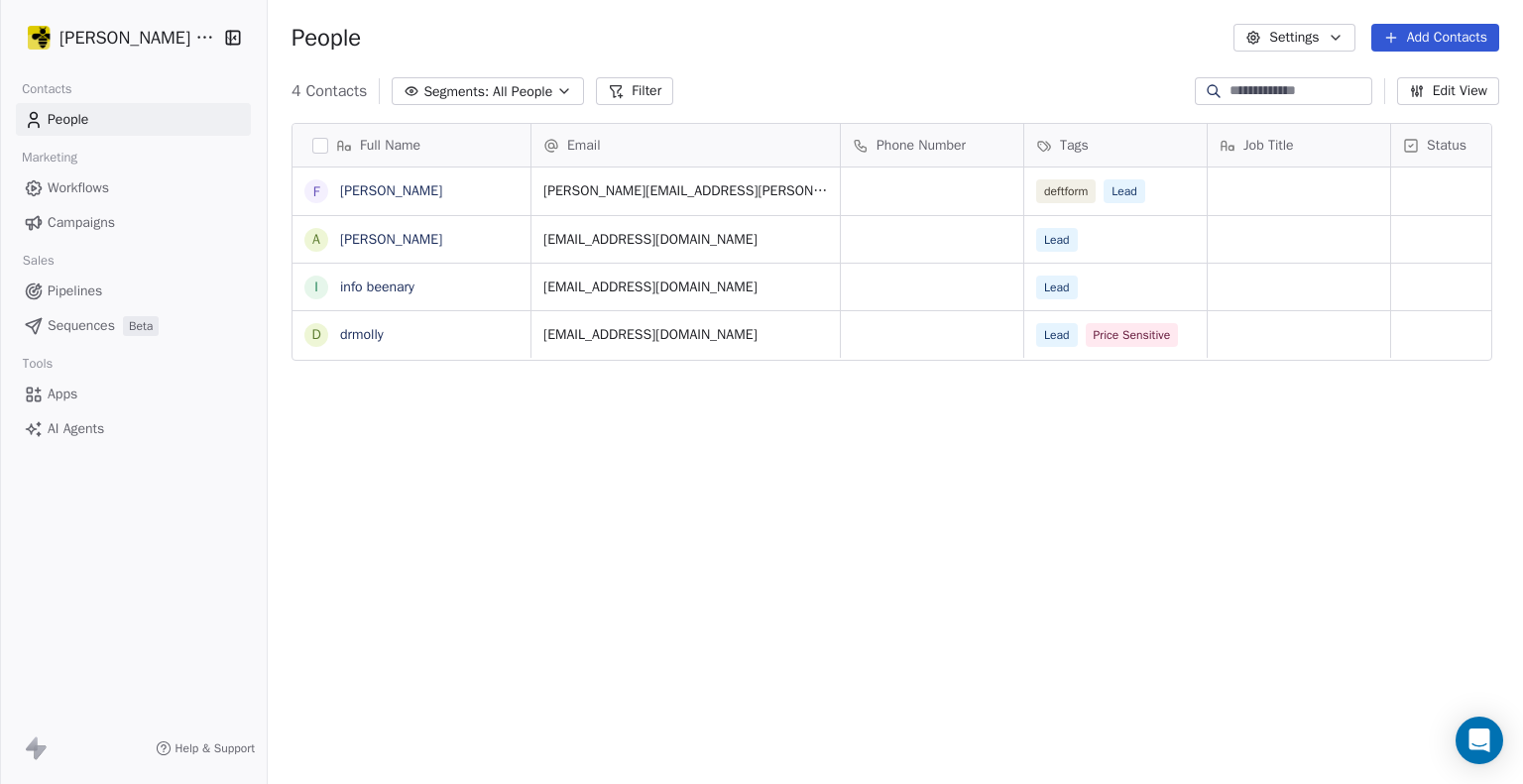 click on "Pipelines" at bounding box center [74, 290] 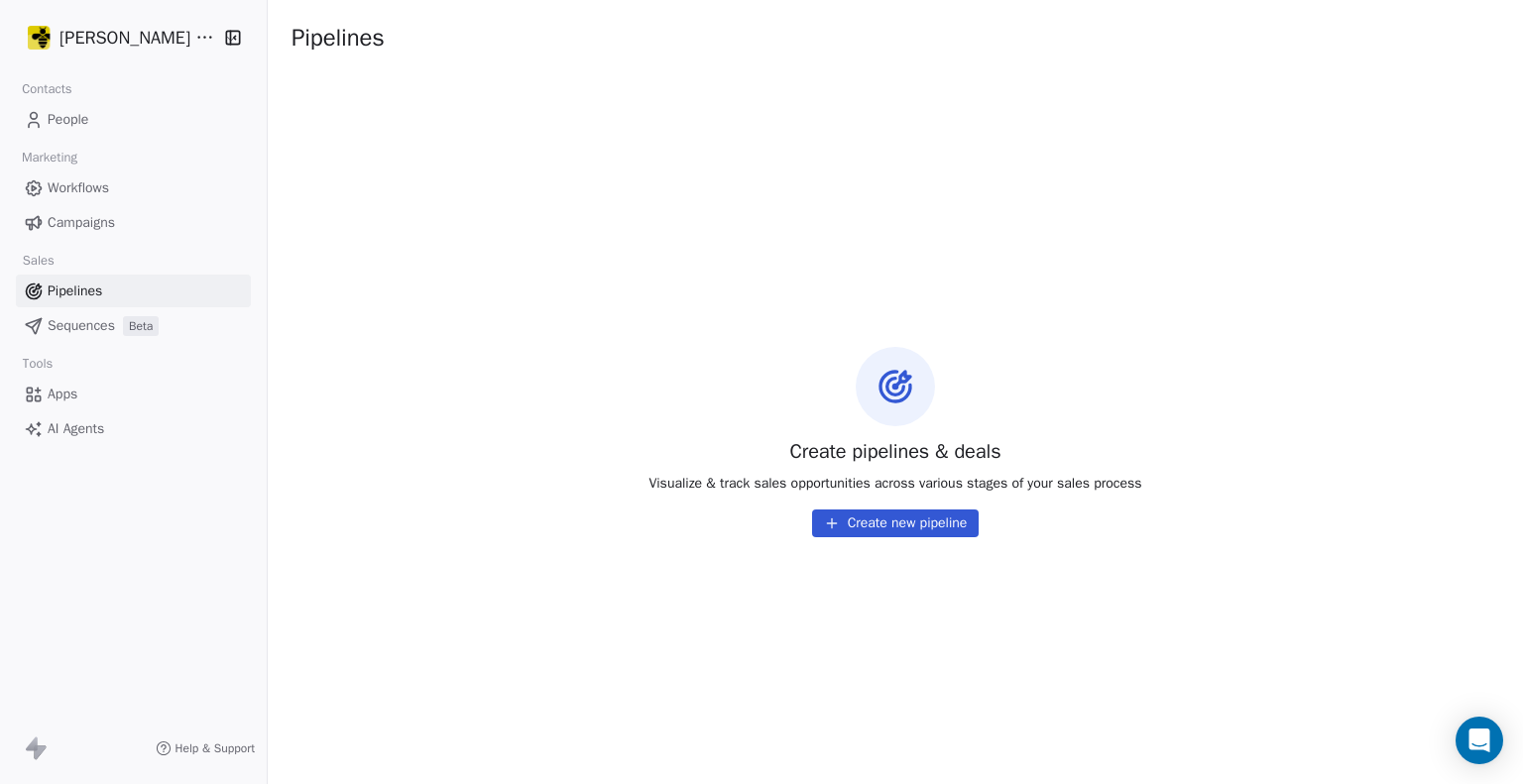 click on "Sequences" at bounding box center (81, 325) 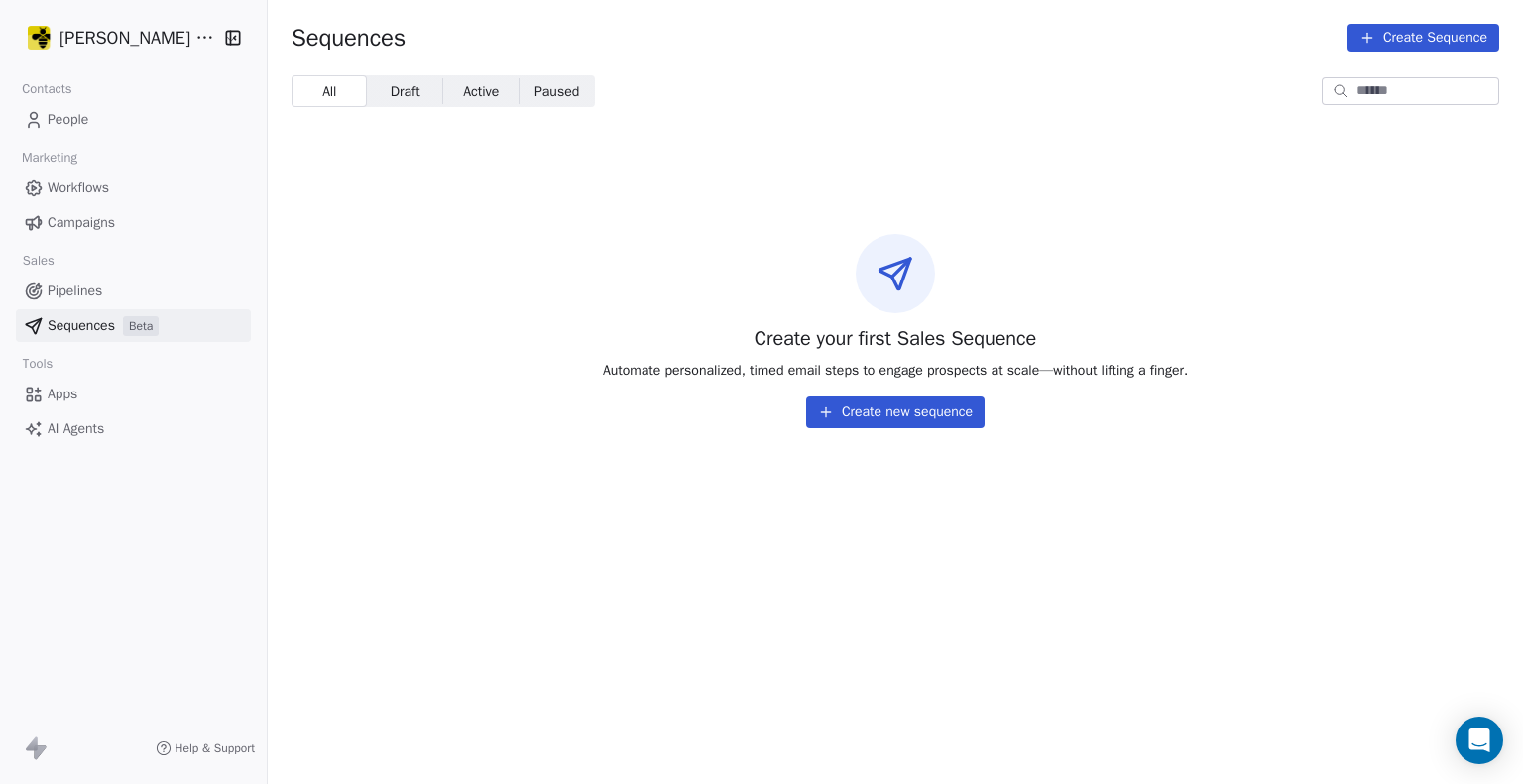 click on "Apps" at bounding box center [62, 393] 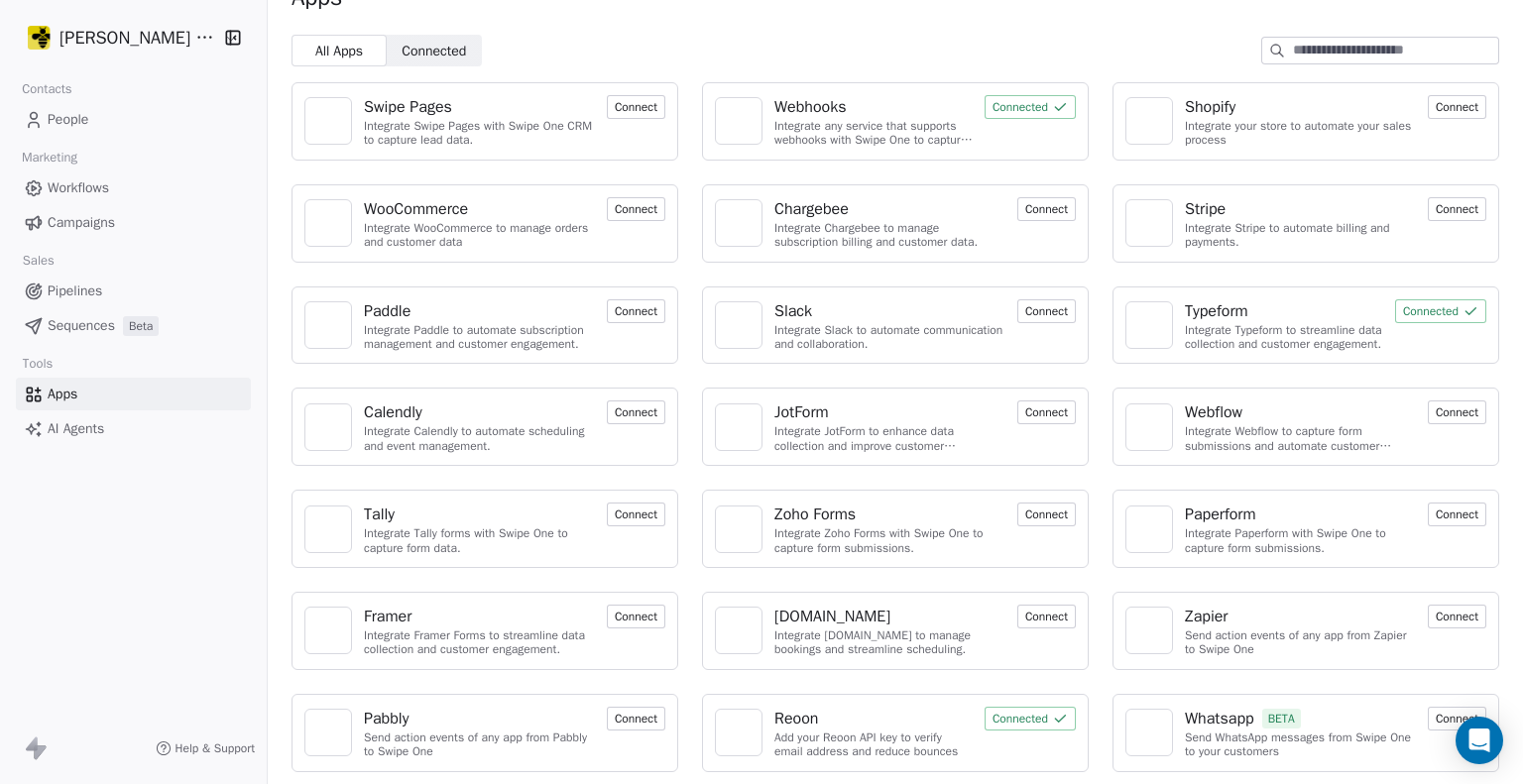 scroll, scrollTop: 0, scrollLeft: 0, axis: both 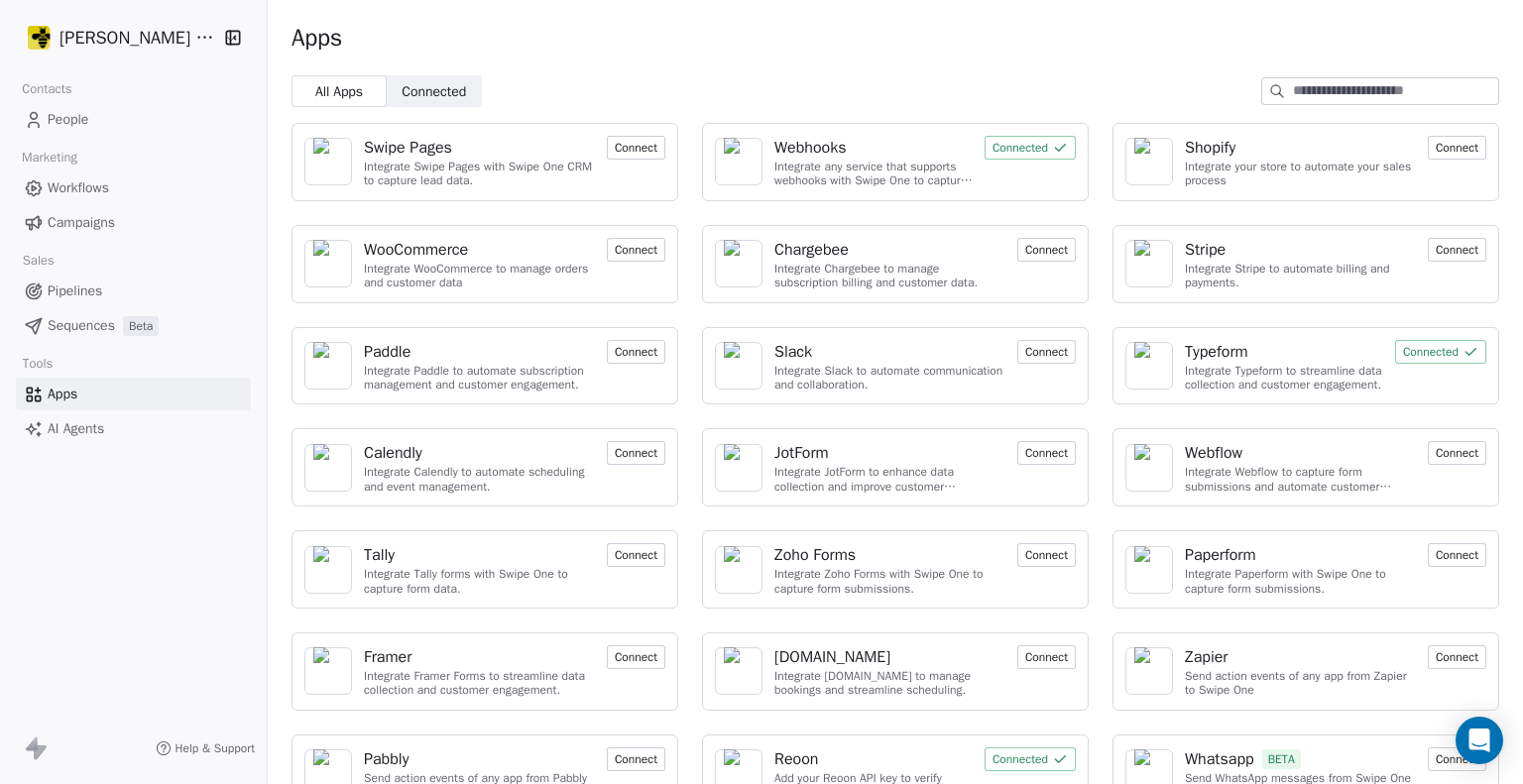 click on "Sequences" at bounding box center (81, 325) 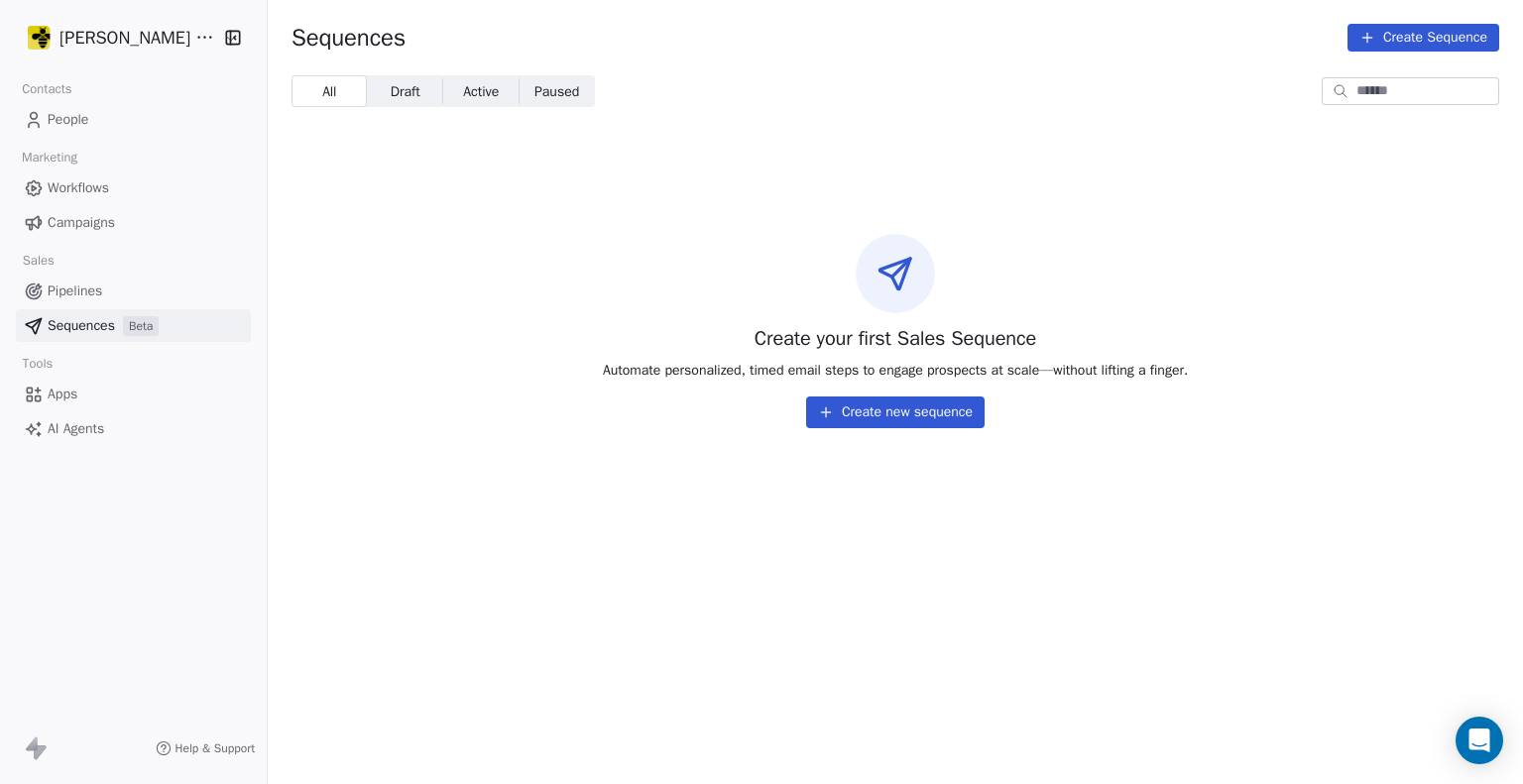 click on "Campaigns" at bounding box center [81, 222] 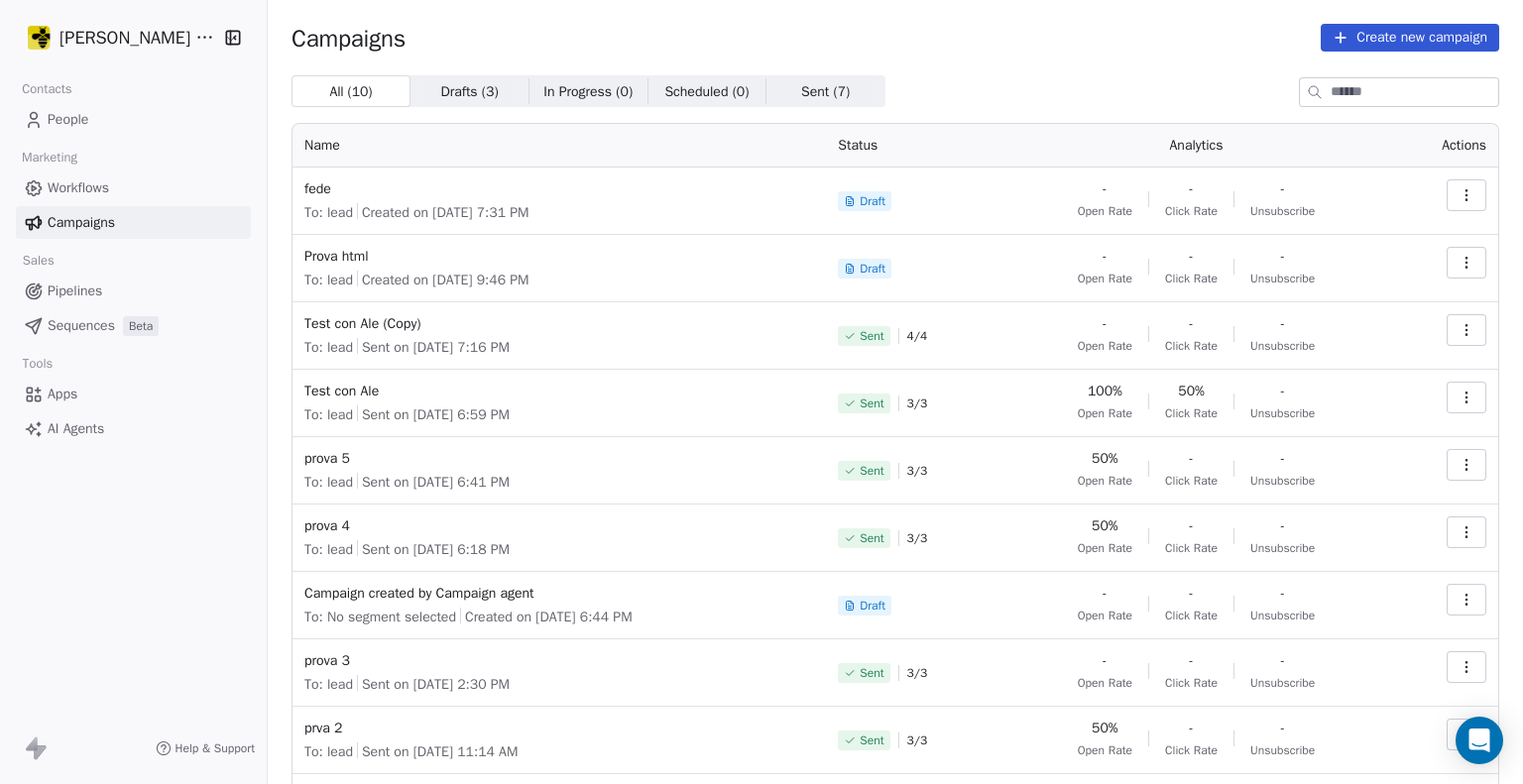 click on "Workflows" at bounding box center [78, 187] 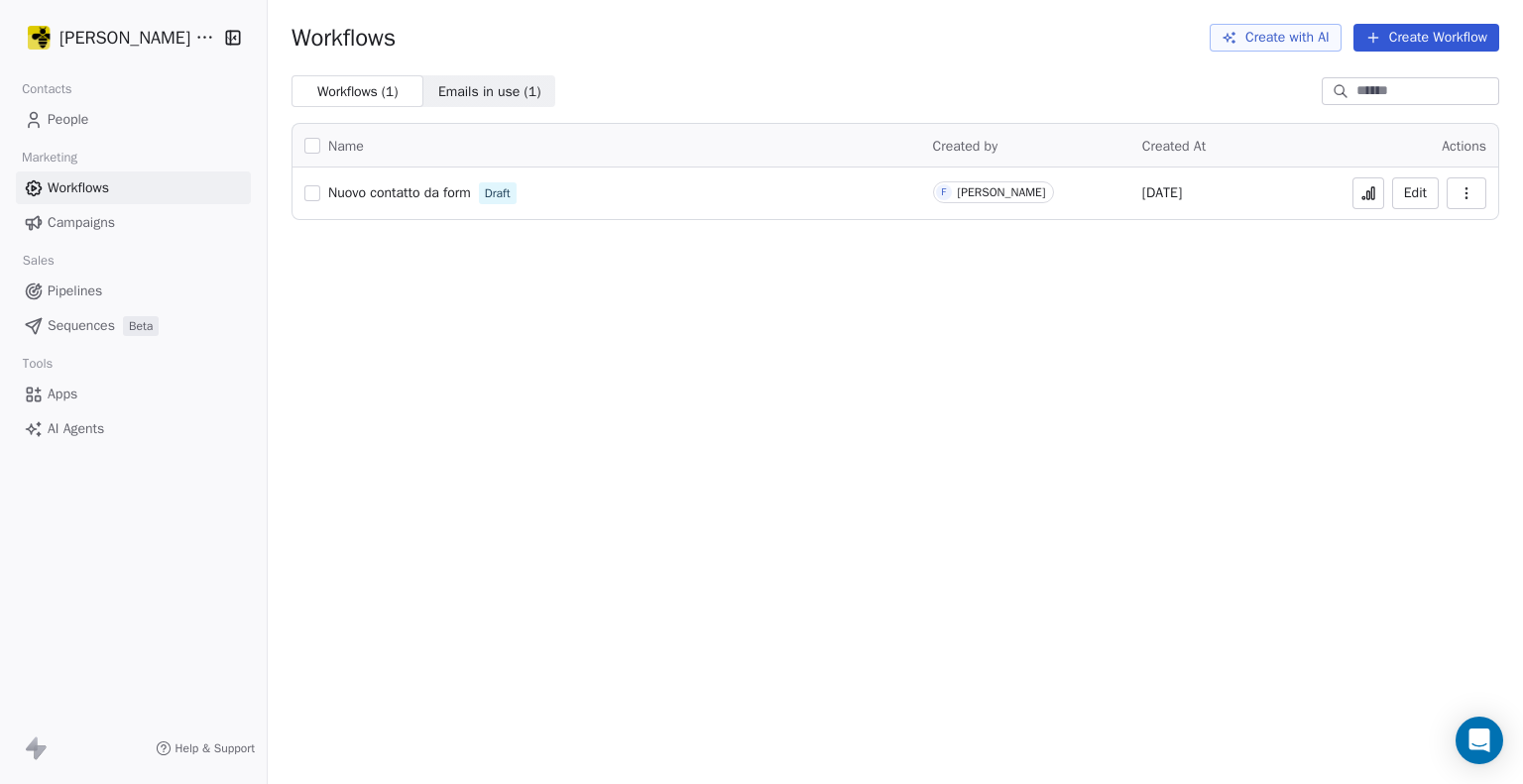 click on "People" at bounding box center [67, 119] 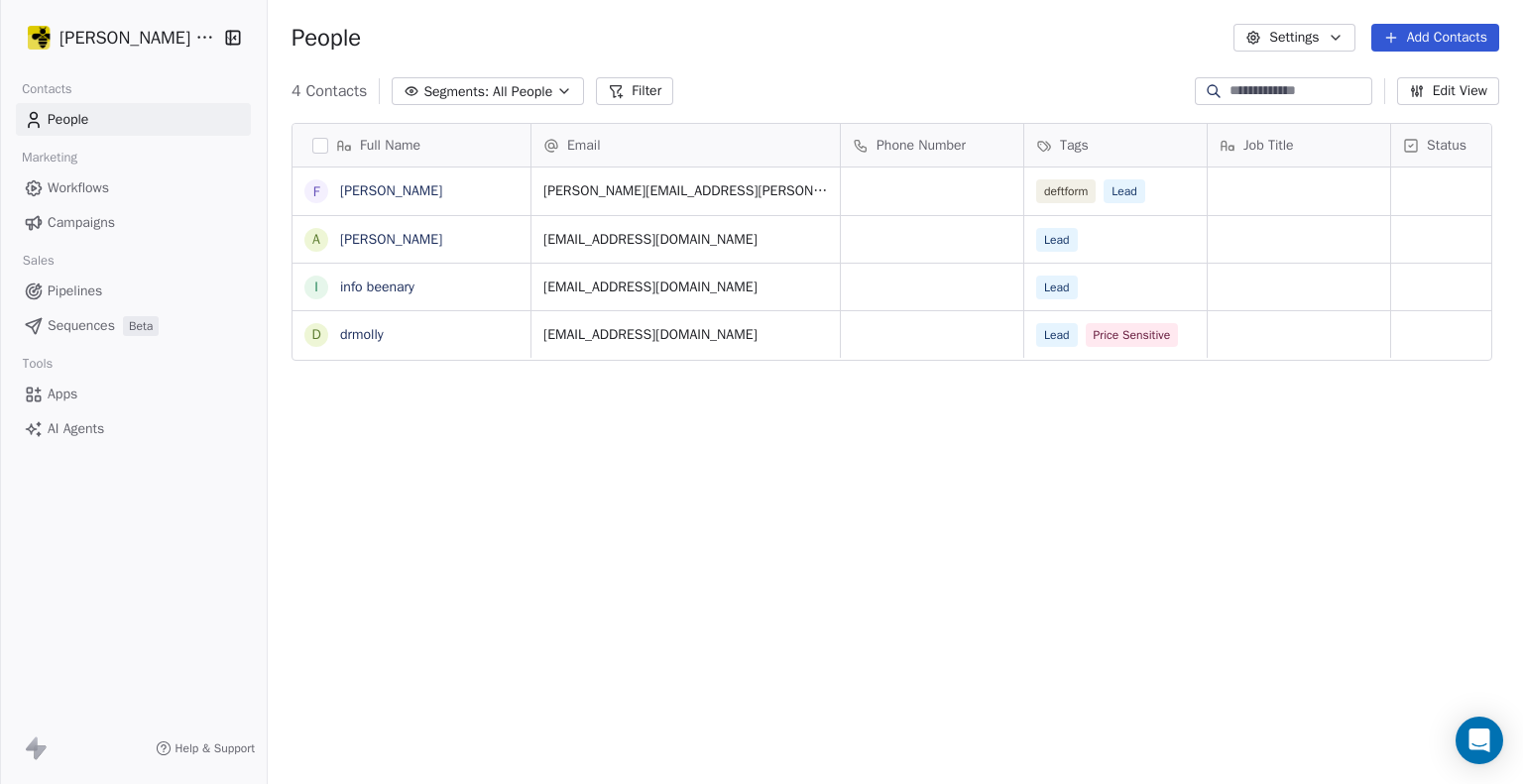 scroll, scrollTop: 16, scrollLeft: 16, axis: both 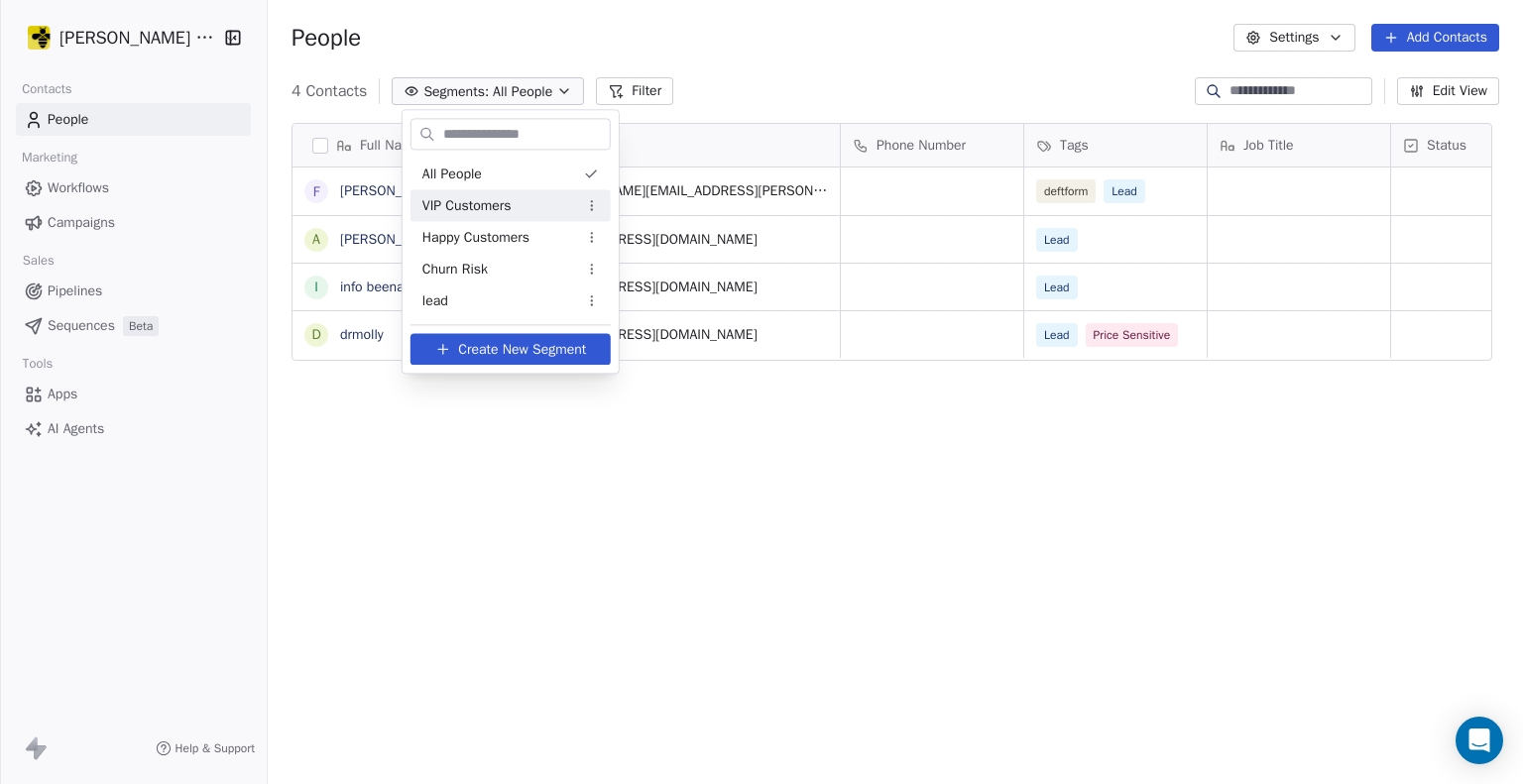 click on "VIP Customers" at bounding box center [467, 205] 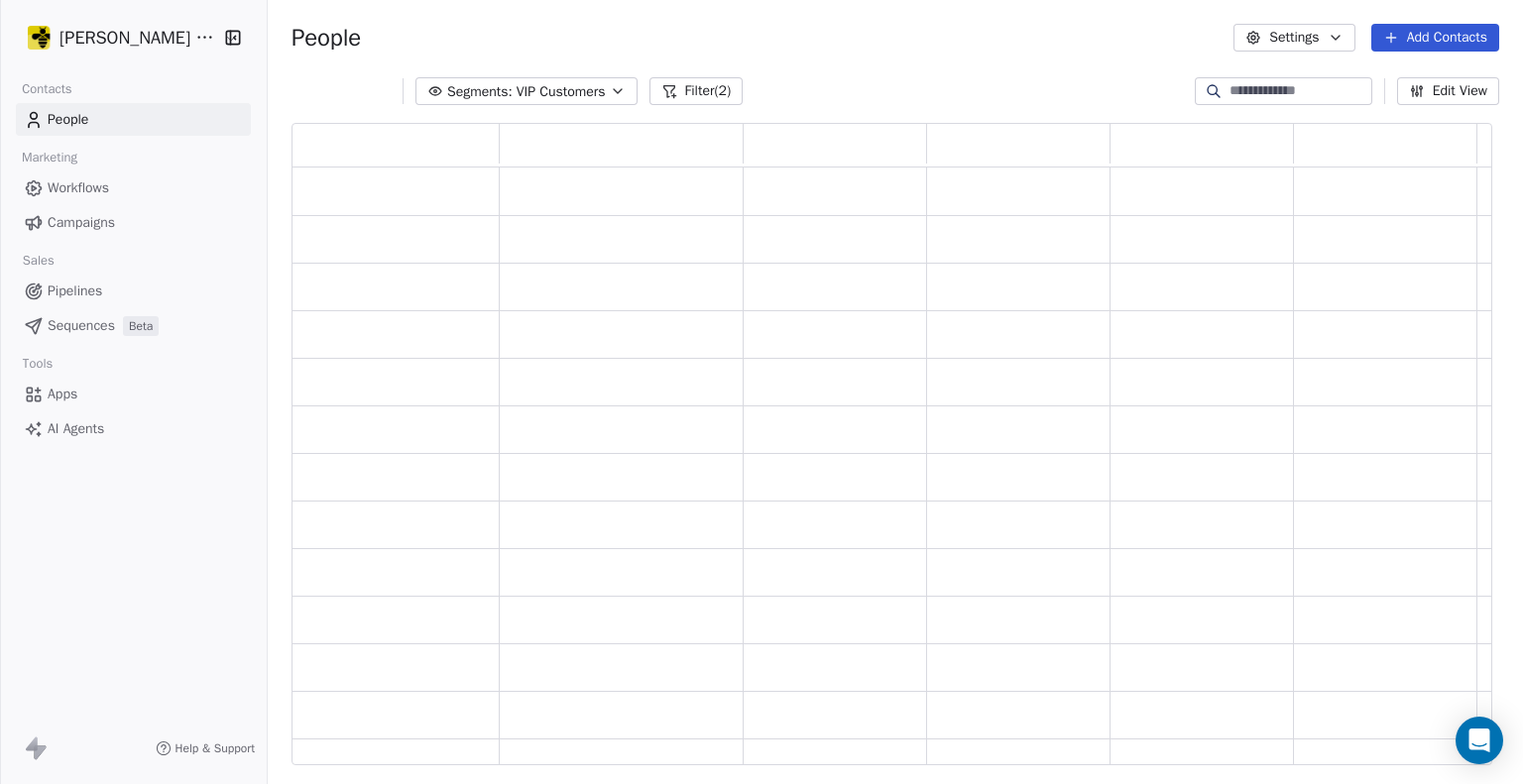 scroll, scrollTop: 16, scrollLeft: 16, axis: both 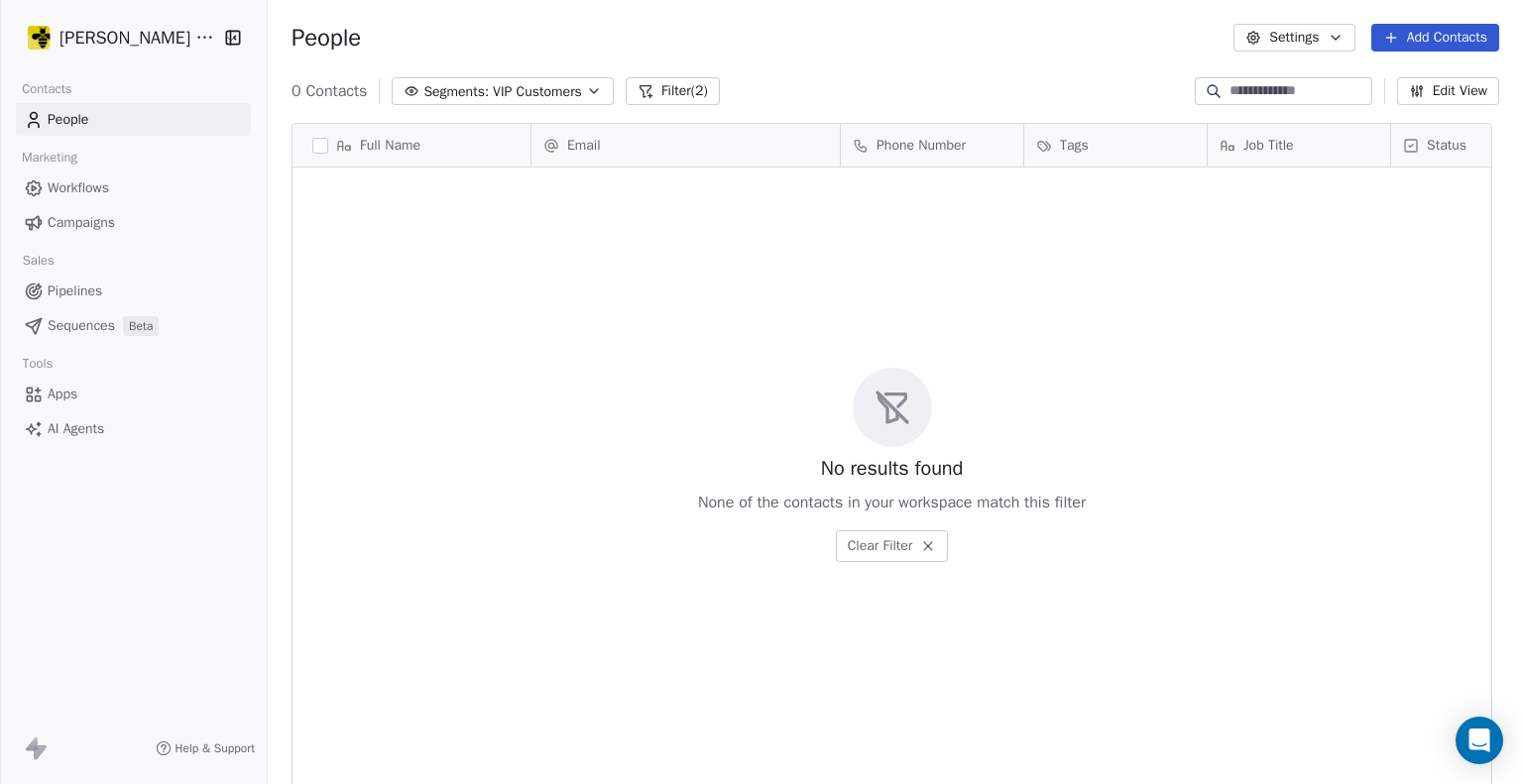 click on "VIP Customers" at bounding box center [537, 91] 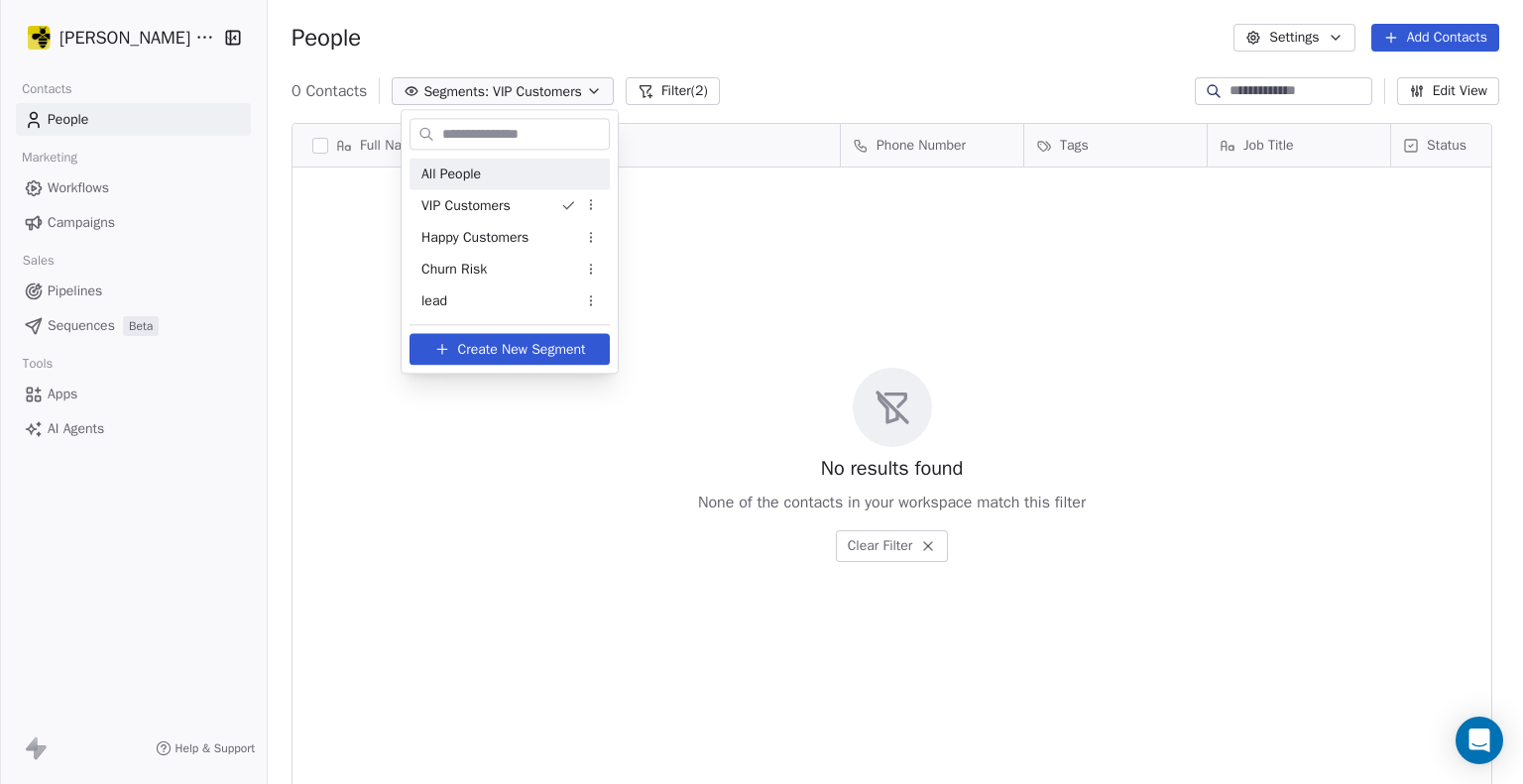 click on "All People" at bounding box center [510, 173] 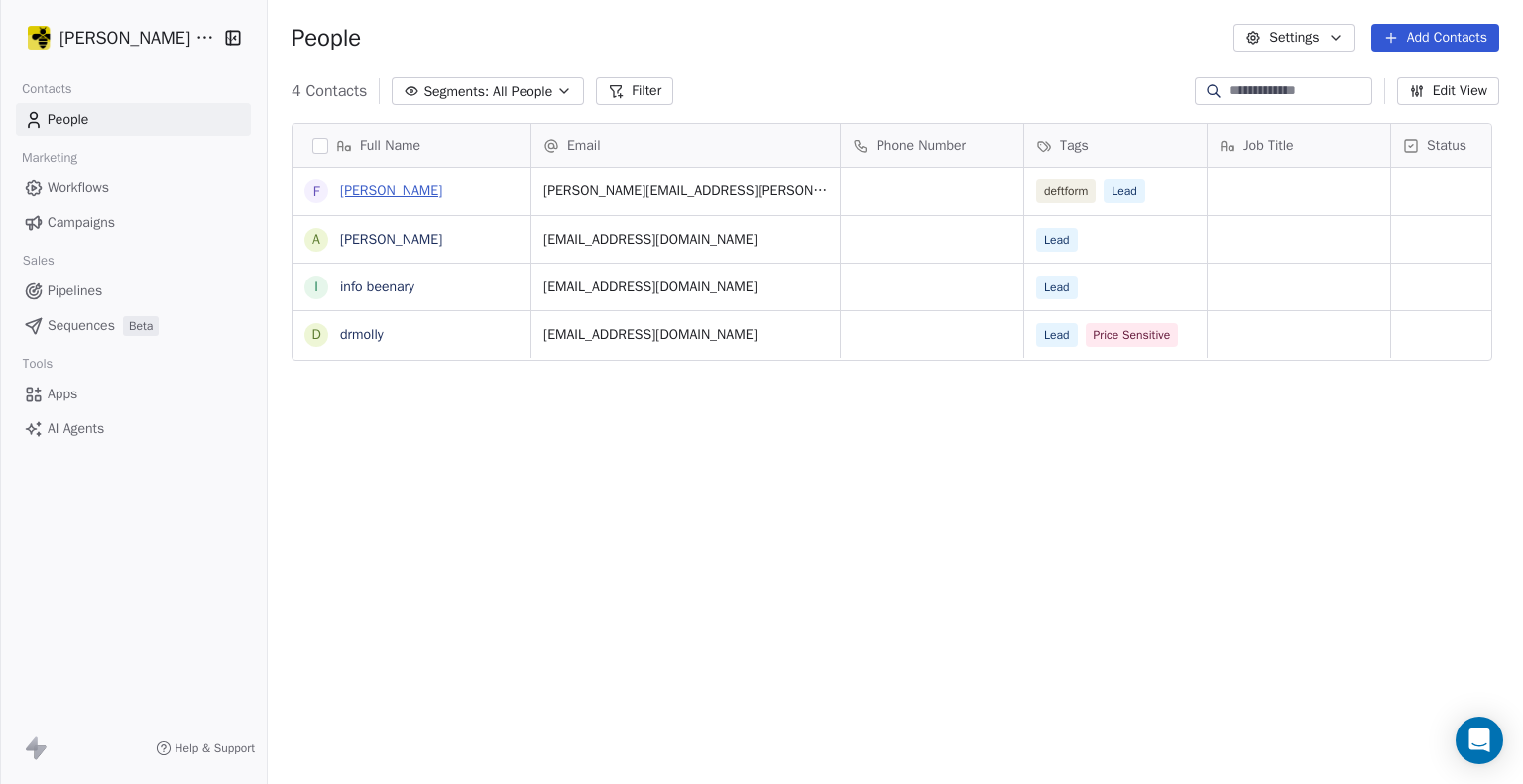 click on "[PERSON_NAME]" at bounding box center (391, 190) 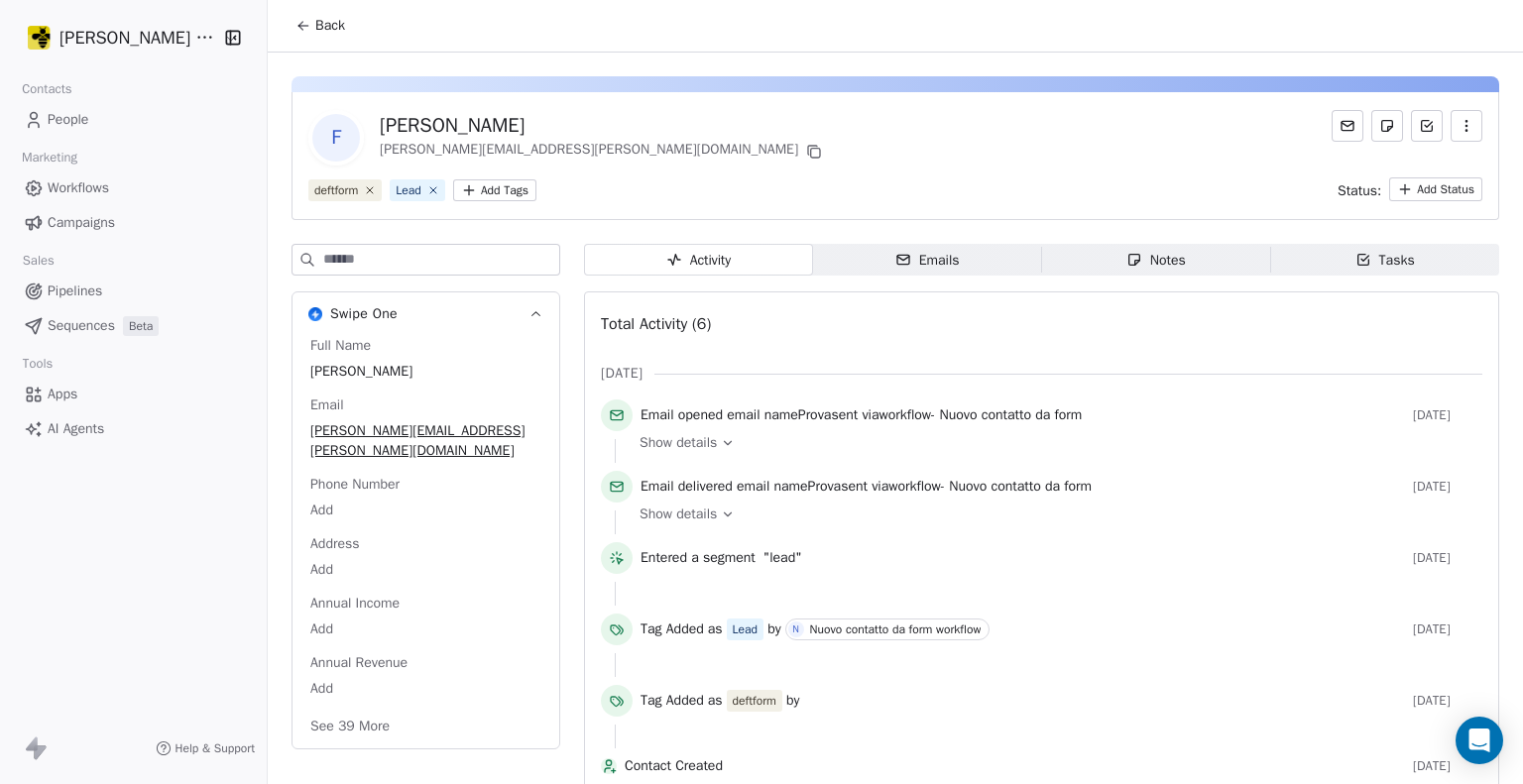 scroll, scrollTop: 36, scrollLeft: 0, axis: vertical 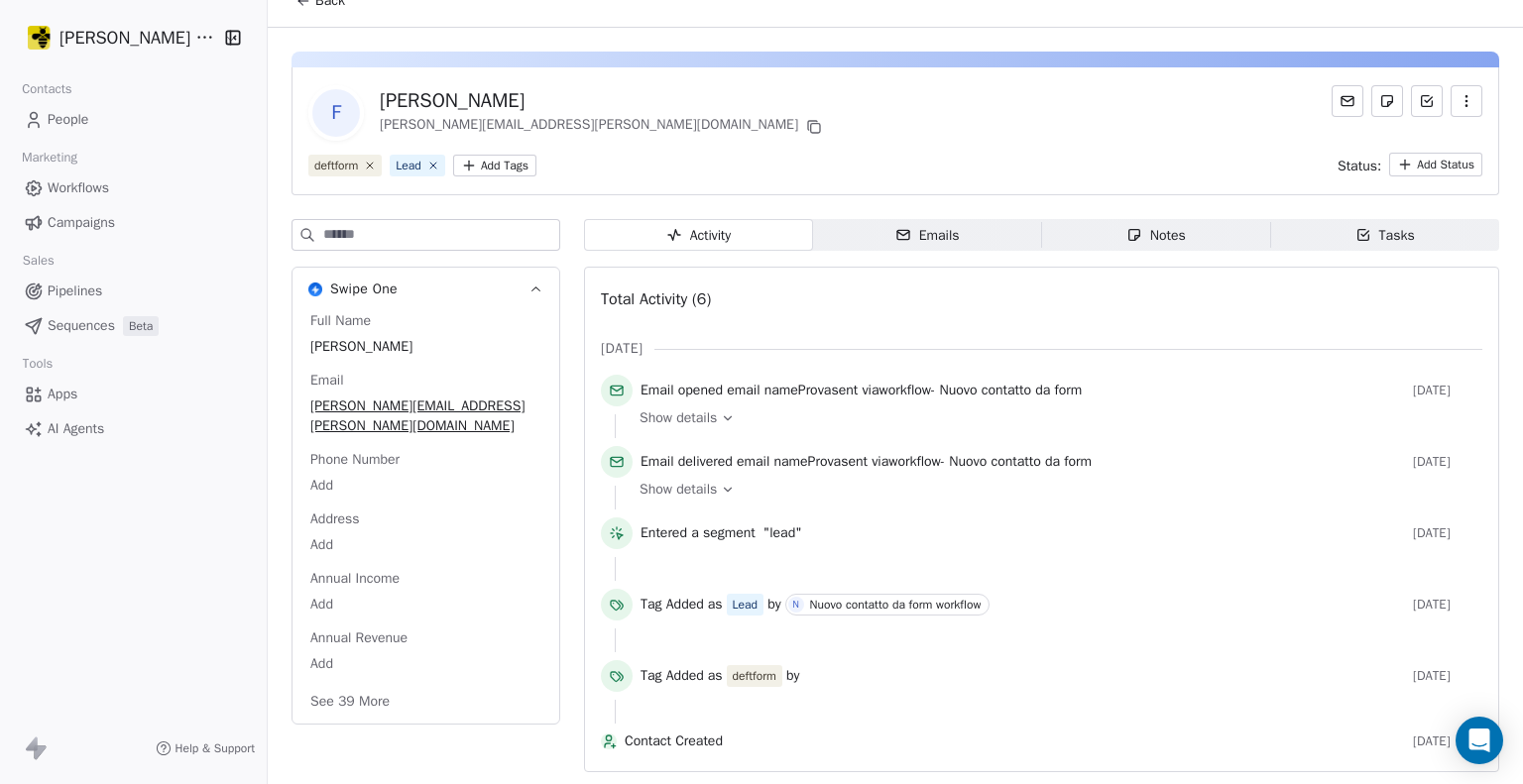 click on "Sequences" at bounding box center (81, 325) 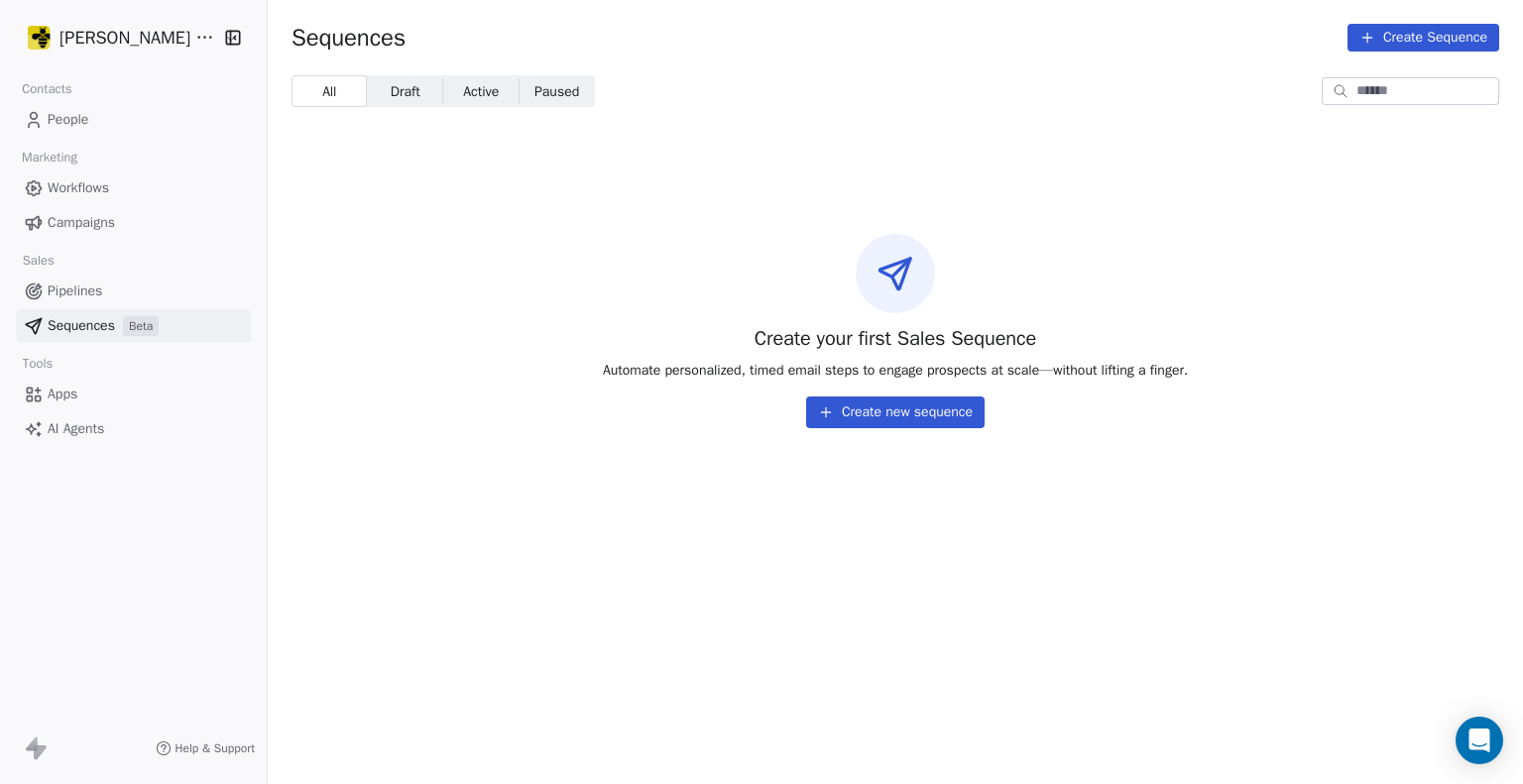 click on "Create new sequence" at bounding box center [895, 412] 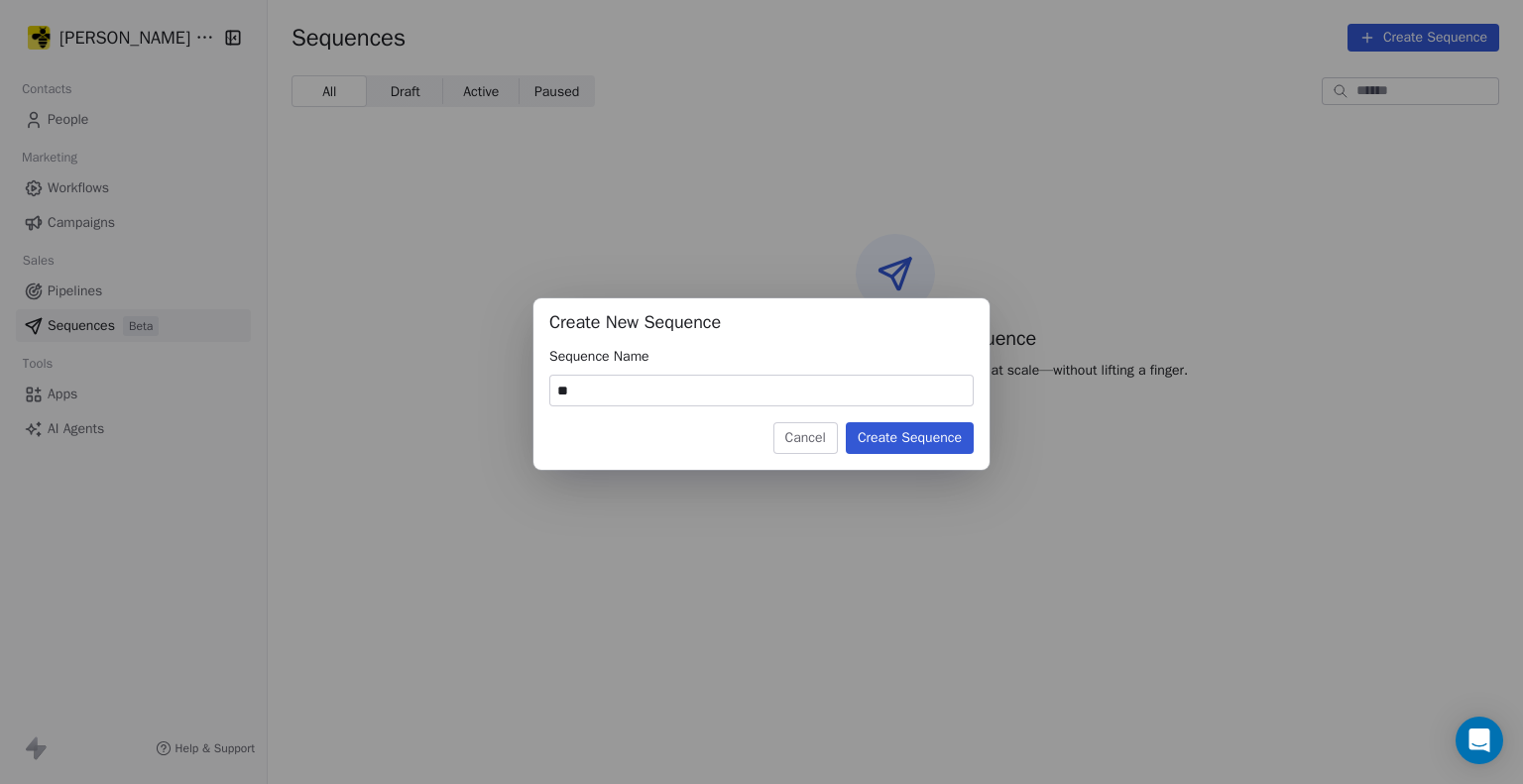 type on "*" 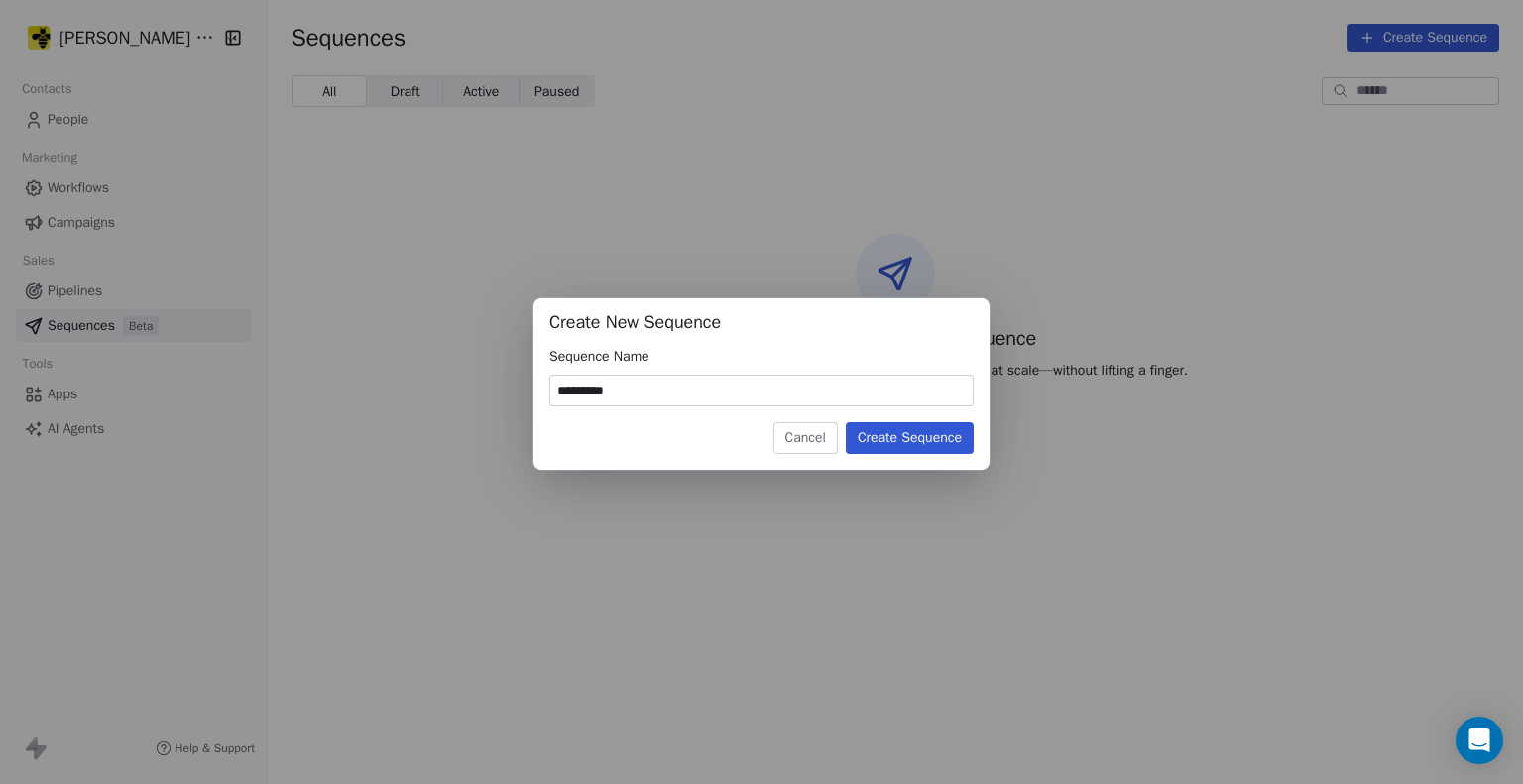 type on "*********" 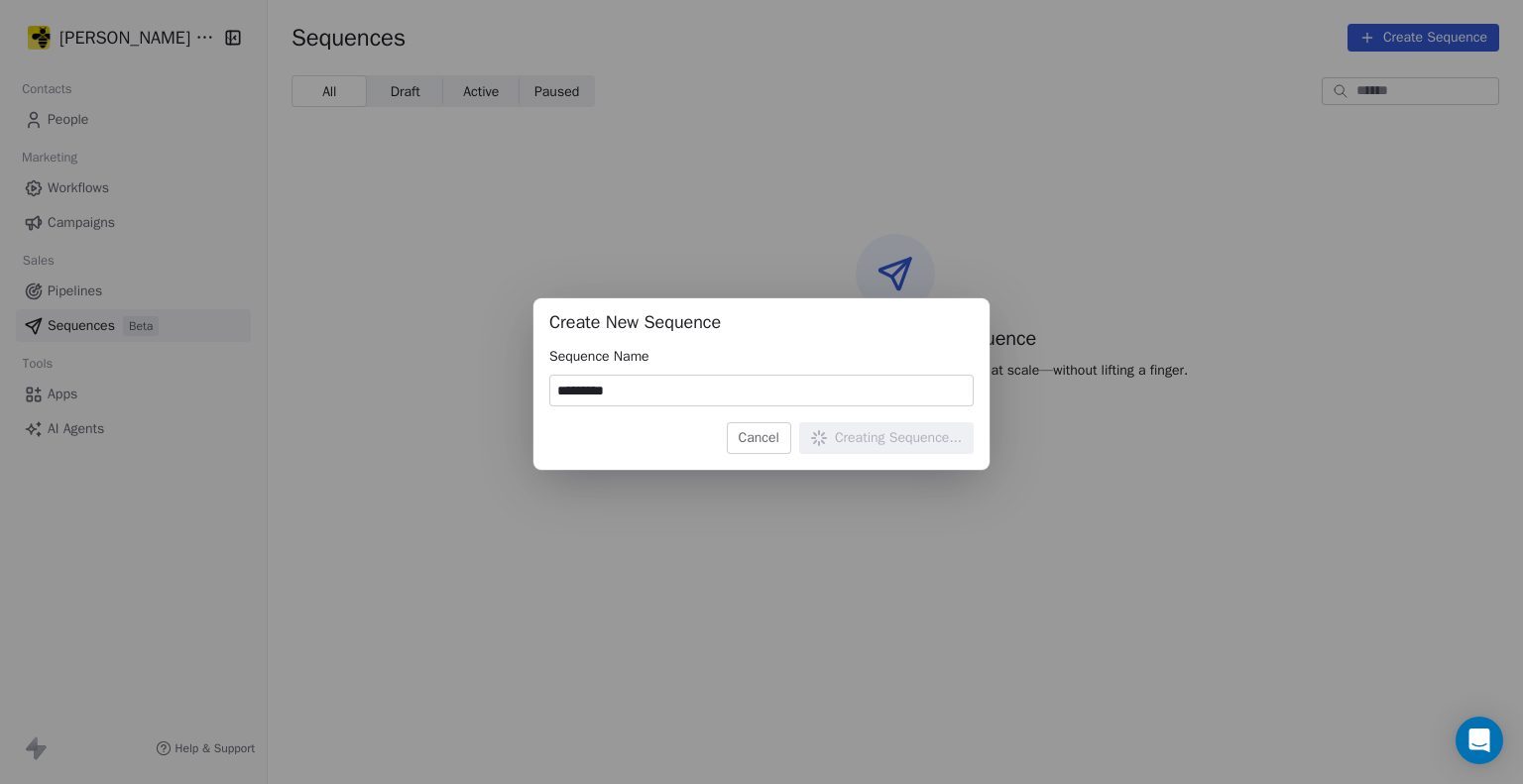 type 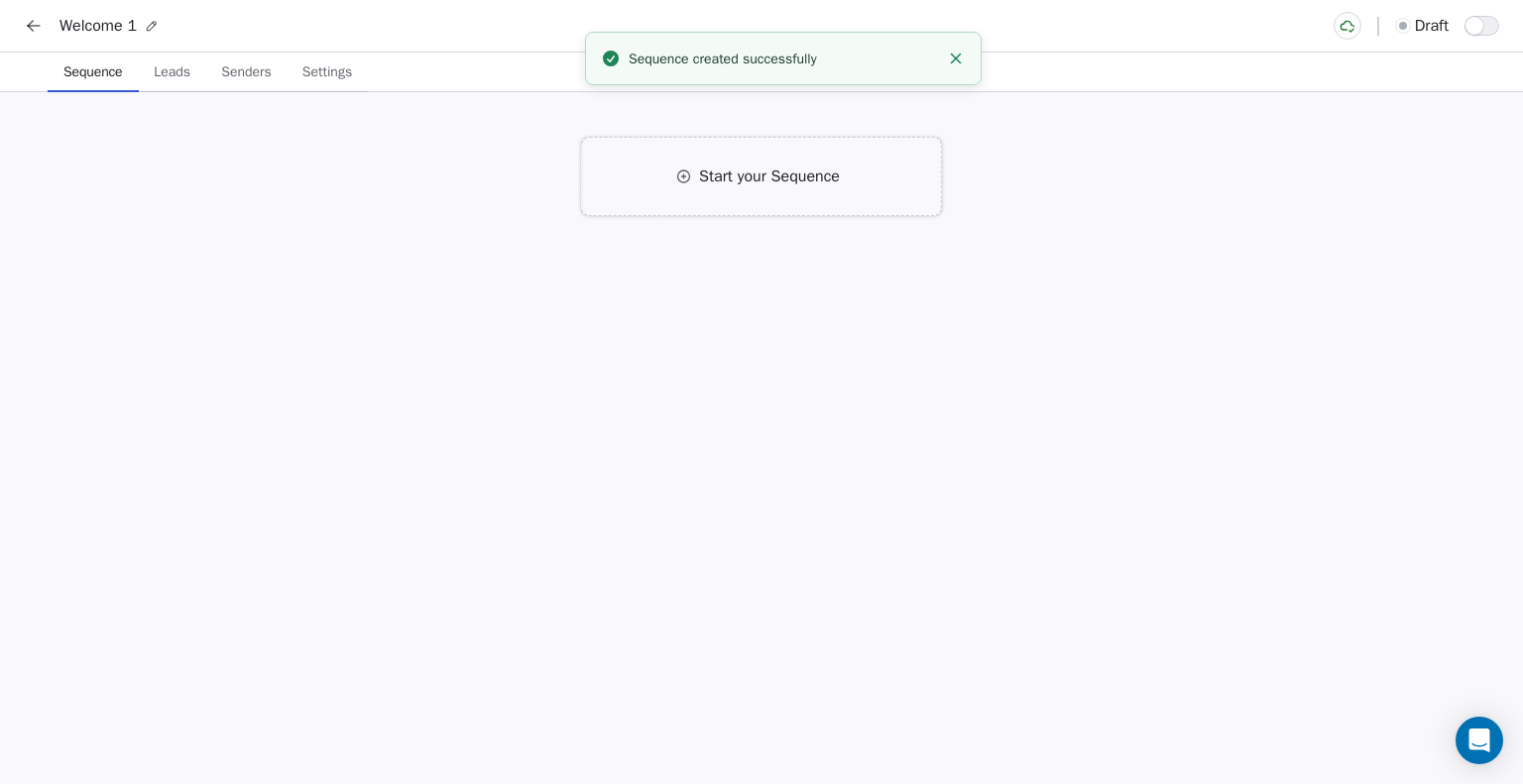 click on "Start your Sequence" at bounding box center (762, 176) 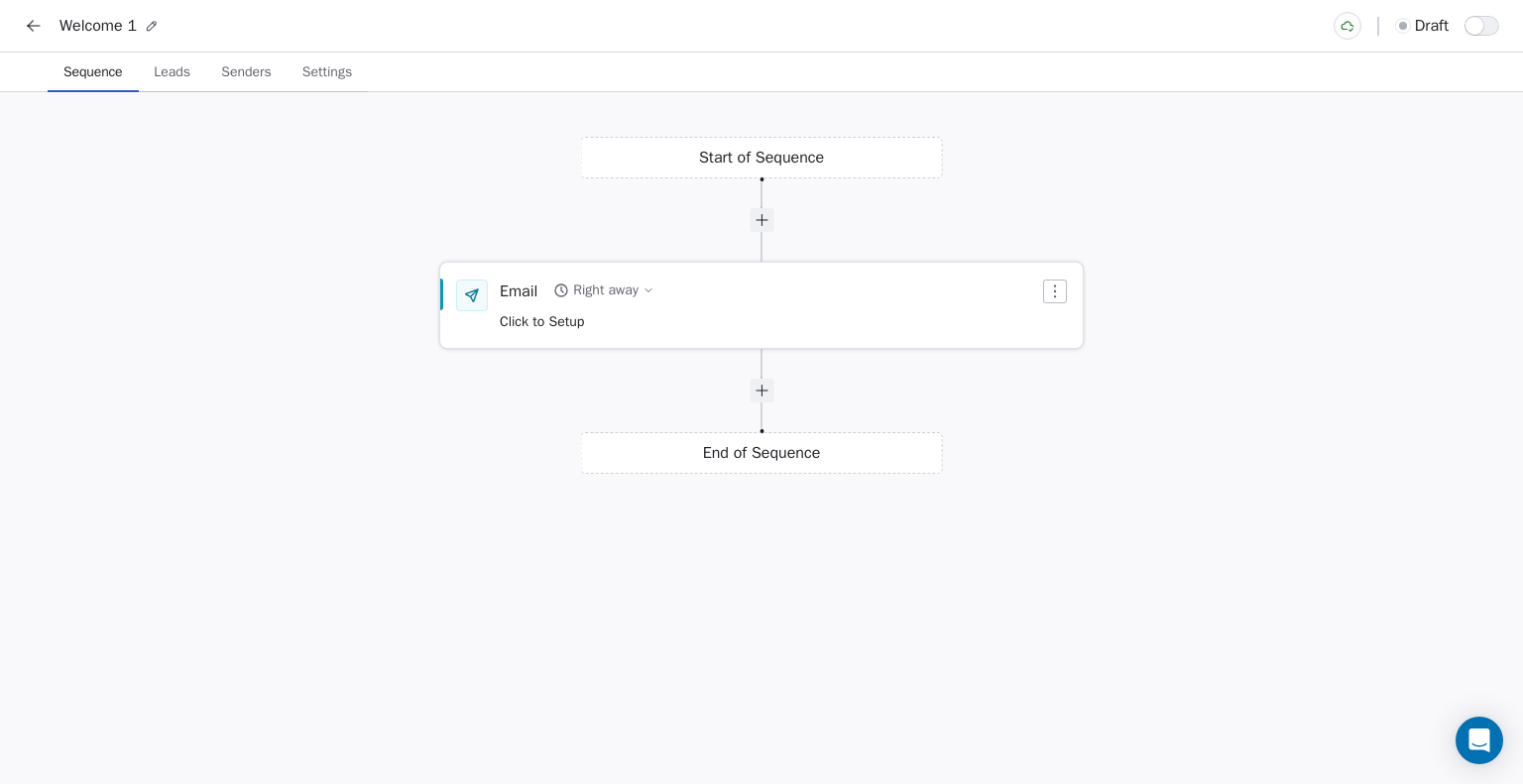 click on "Click to Setup" at bounding box center (541, 321) 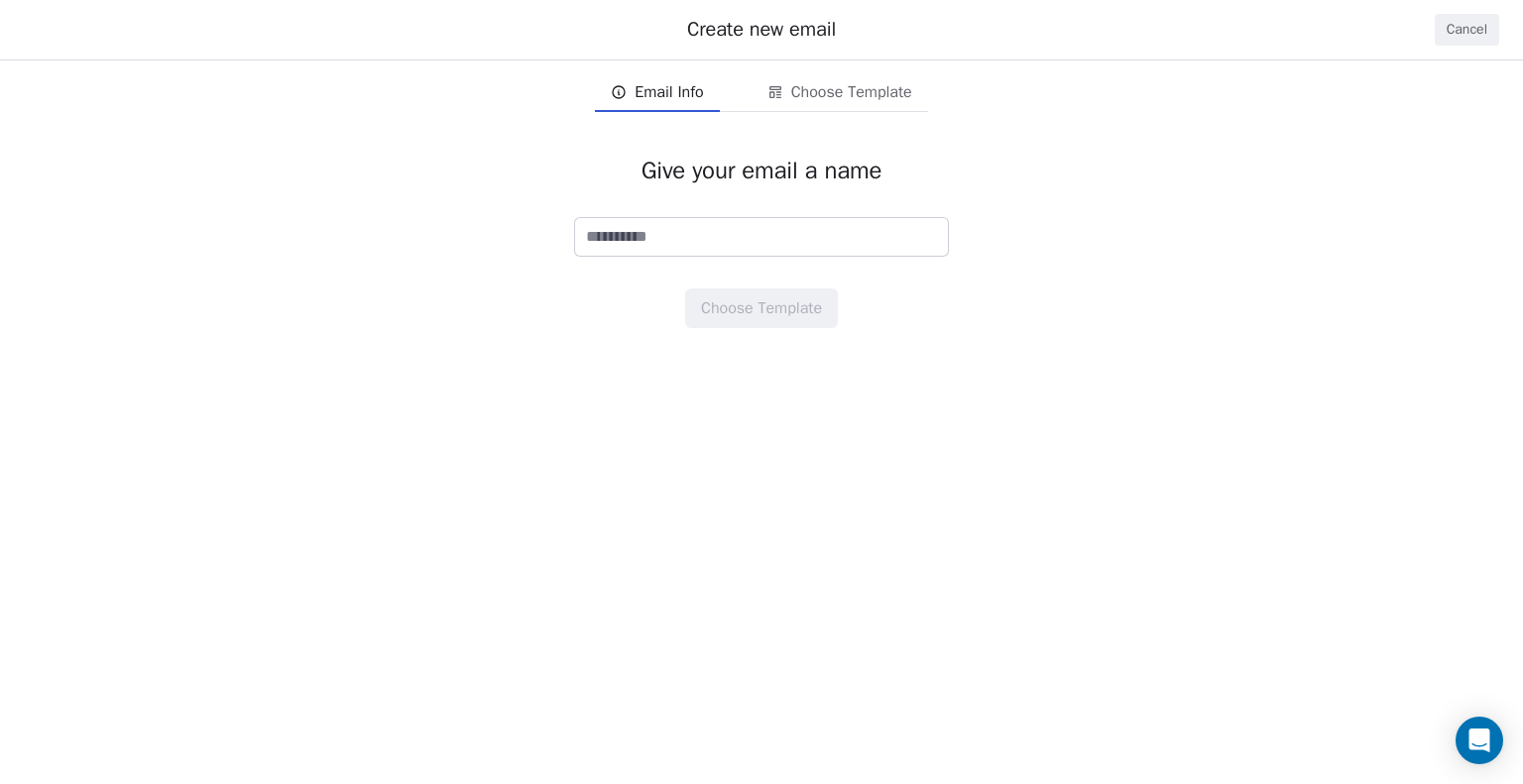 click at bounding box center (762, 237) 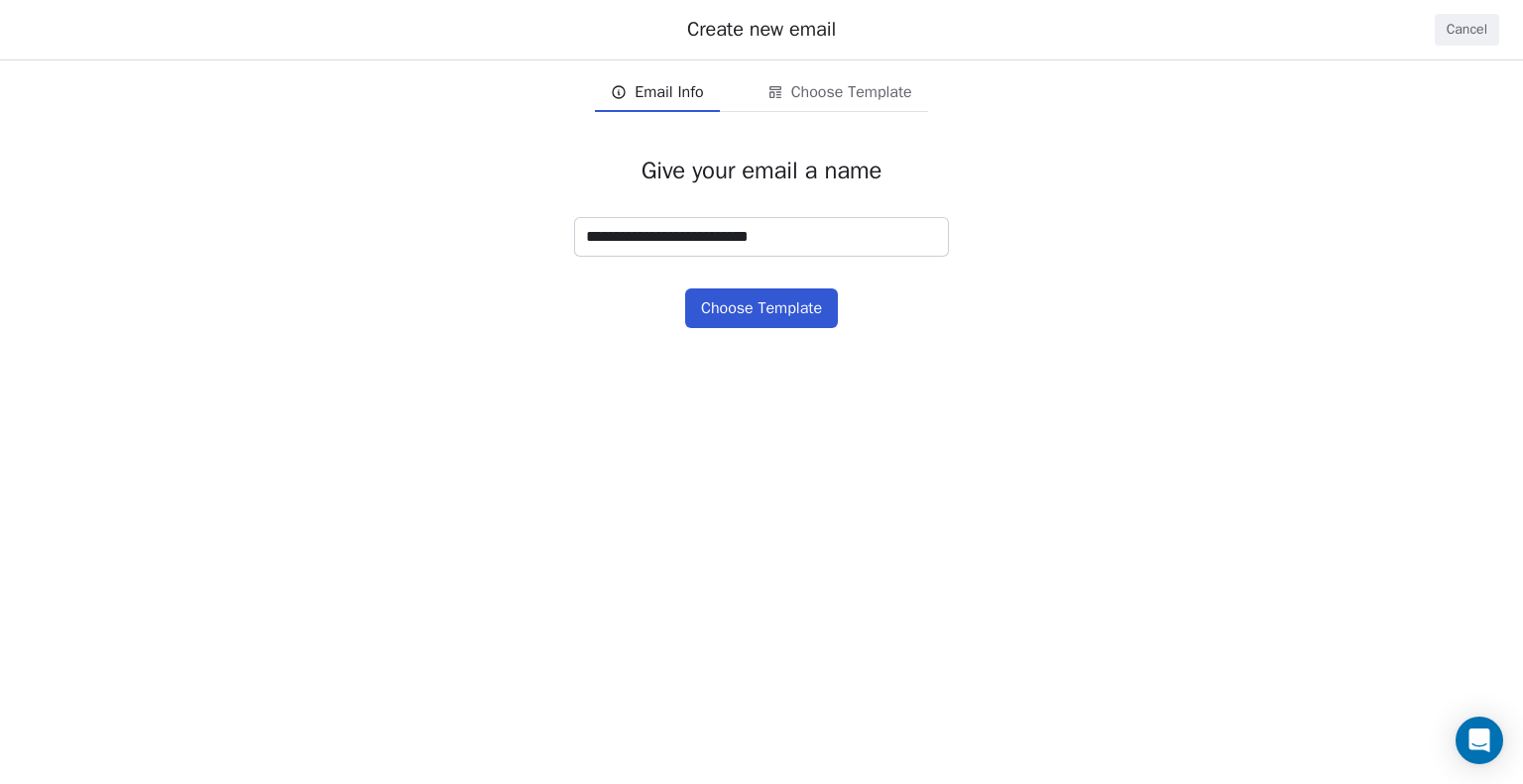 click on "Choose Template" at bounding box center (762, 308) 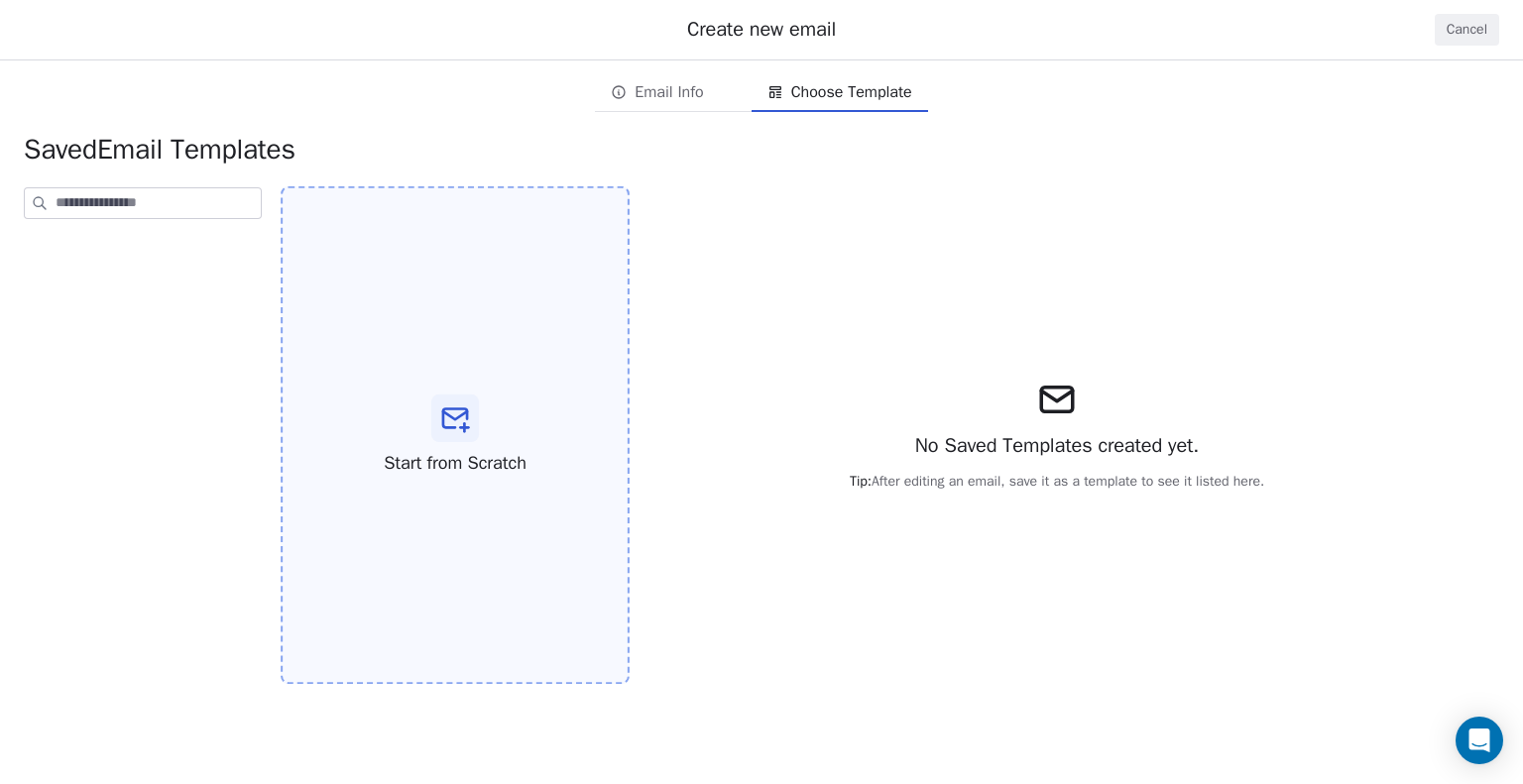 click on "Start from Scratch" at bounding box center [455, 435] 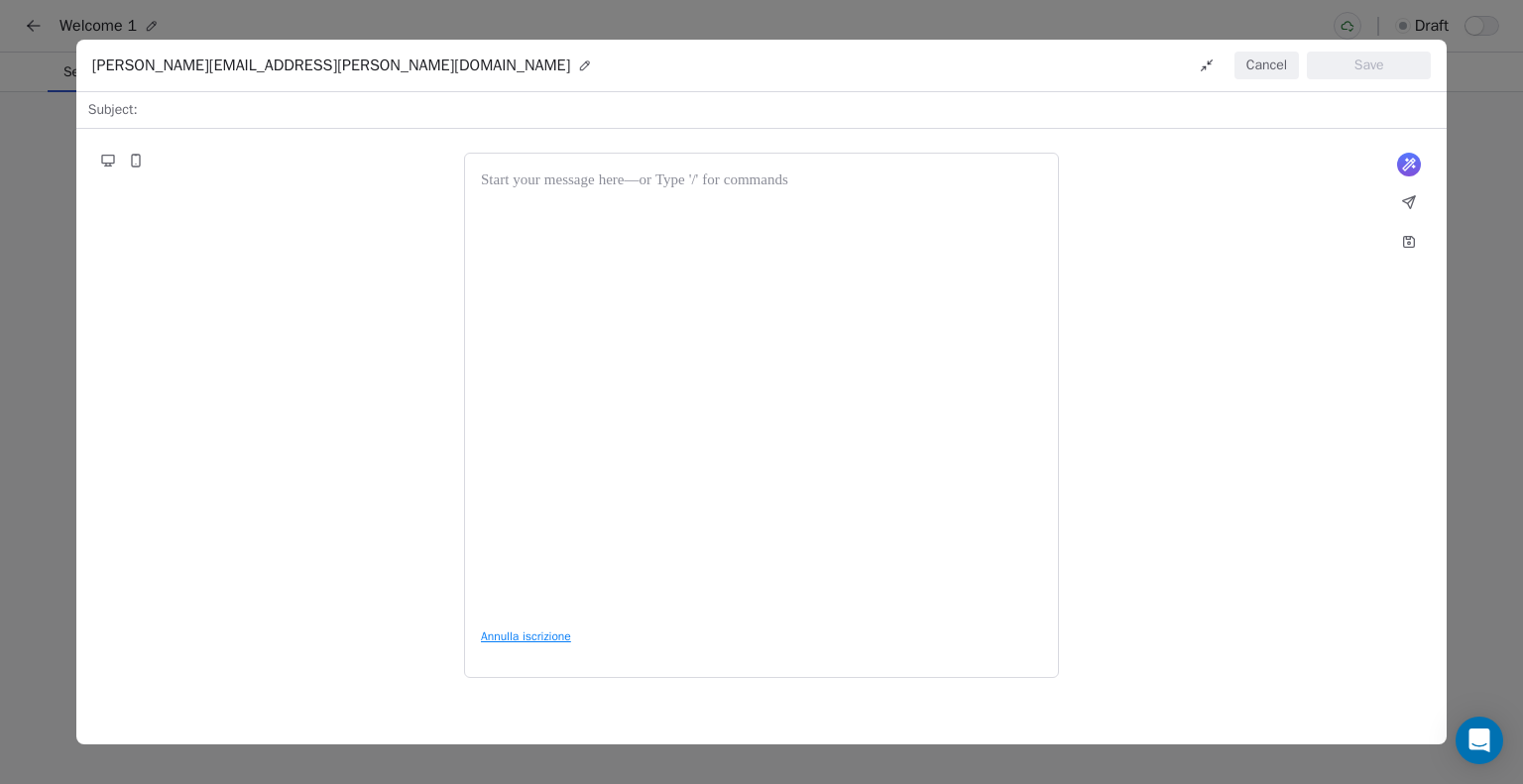 type 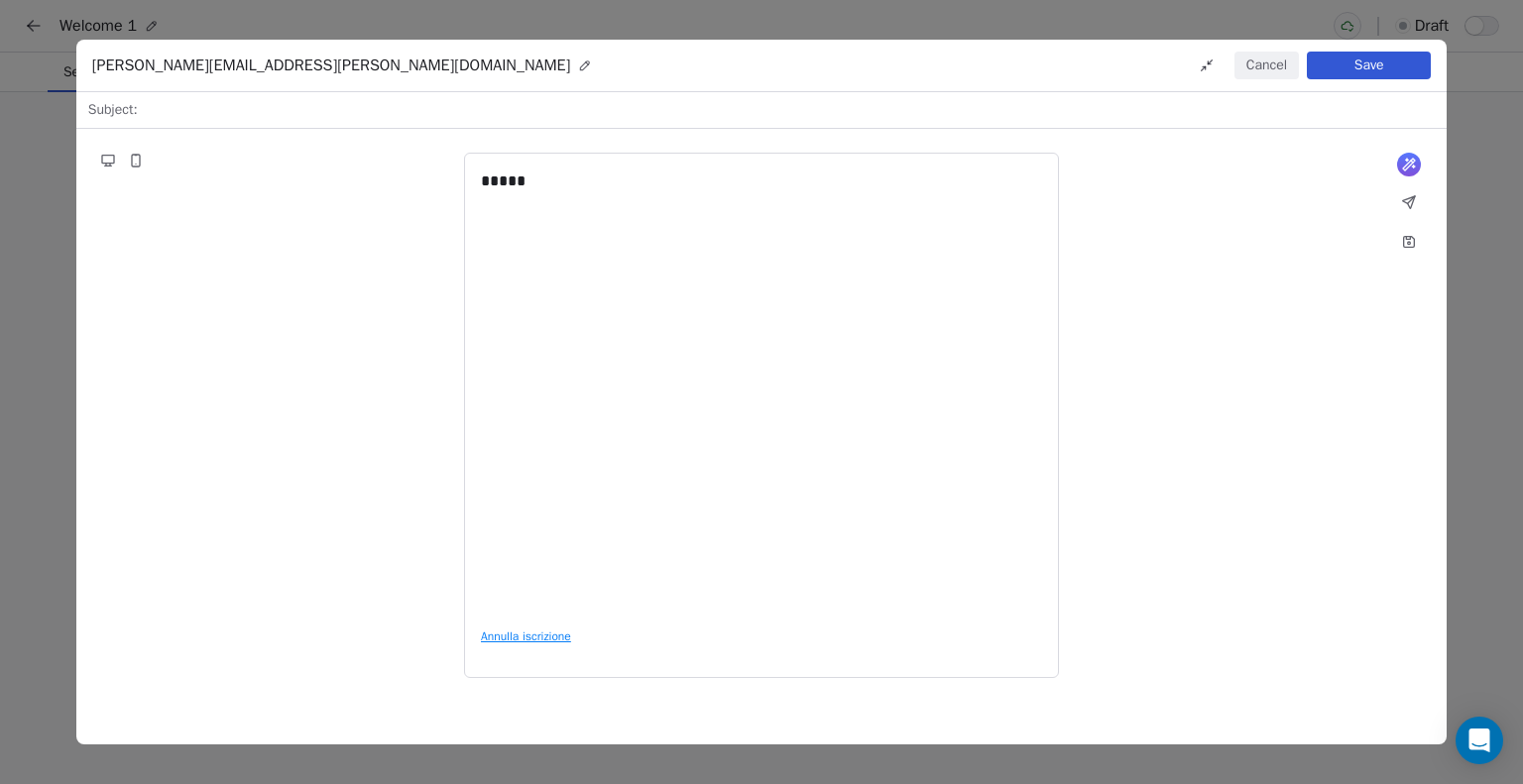 click on "Save" at bounding box center (1368, 65) 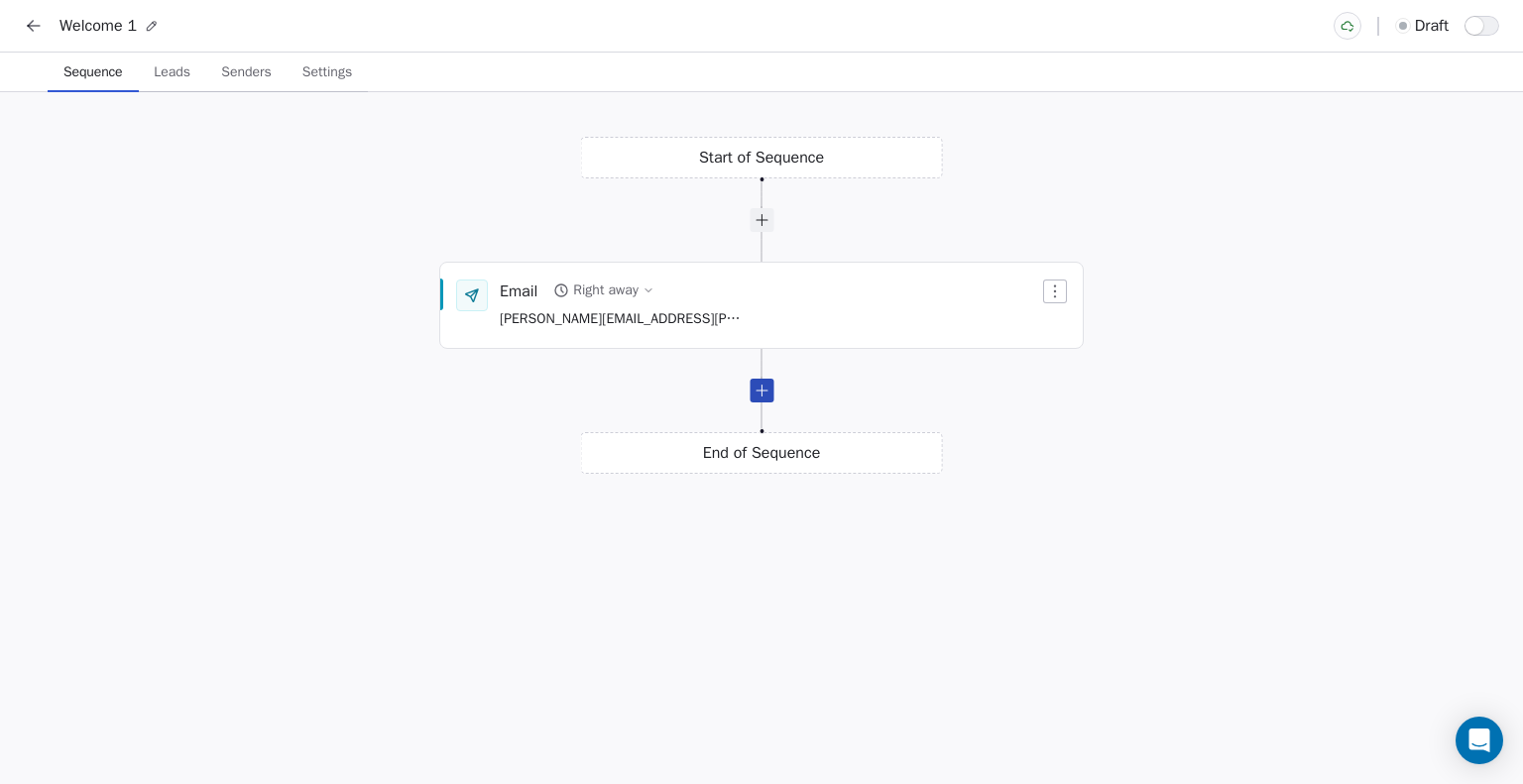 click at bounding box center [762, 391] 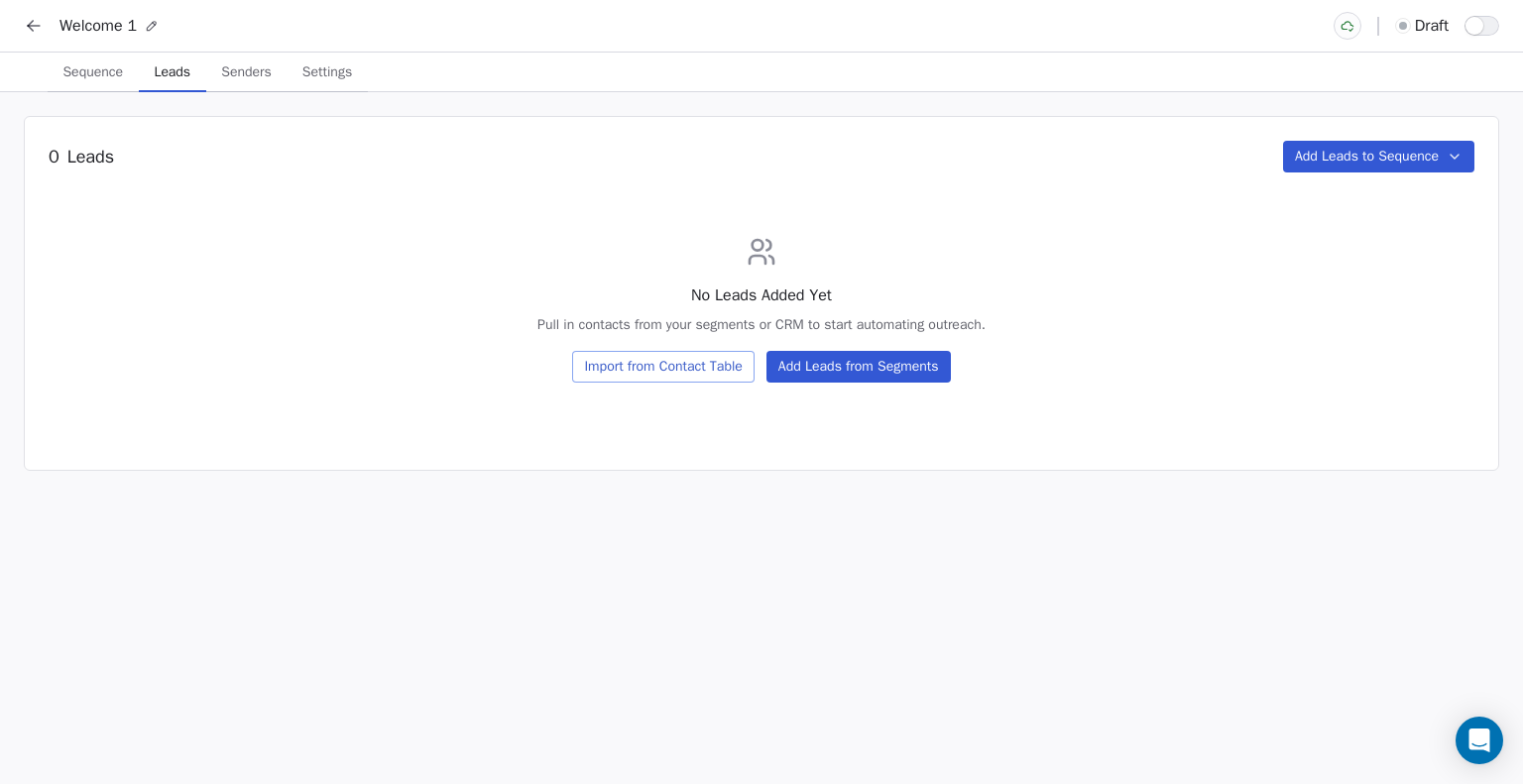 click on "Leads" at bounding box center (173, 72) 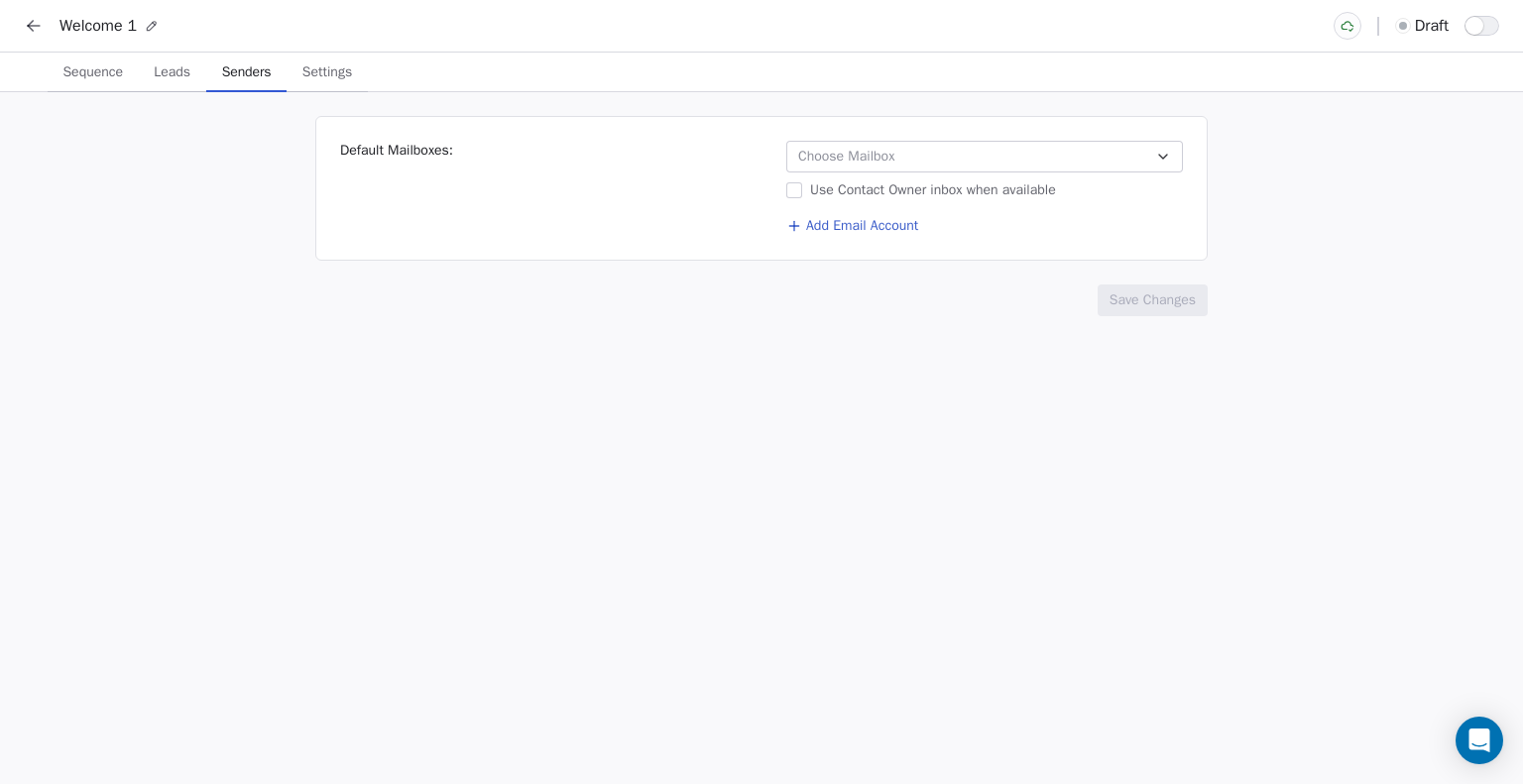 click on "Senders" at bounding box center [247, 72] 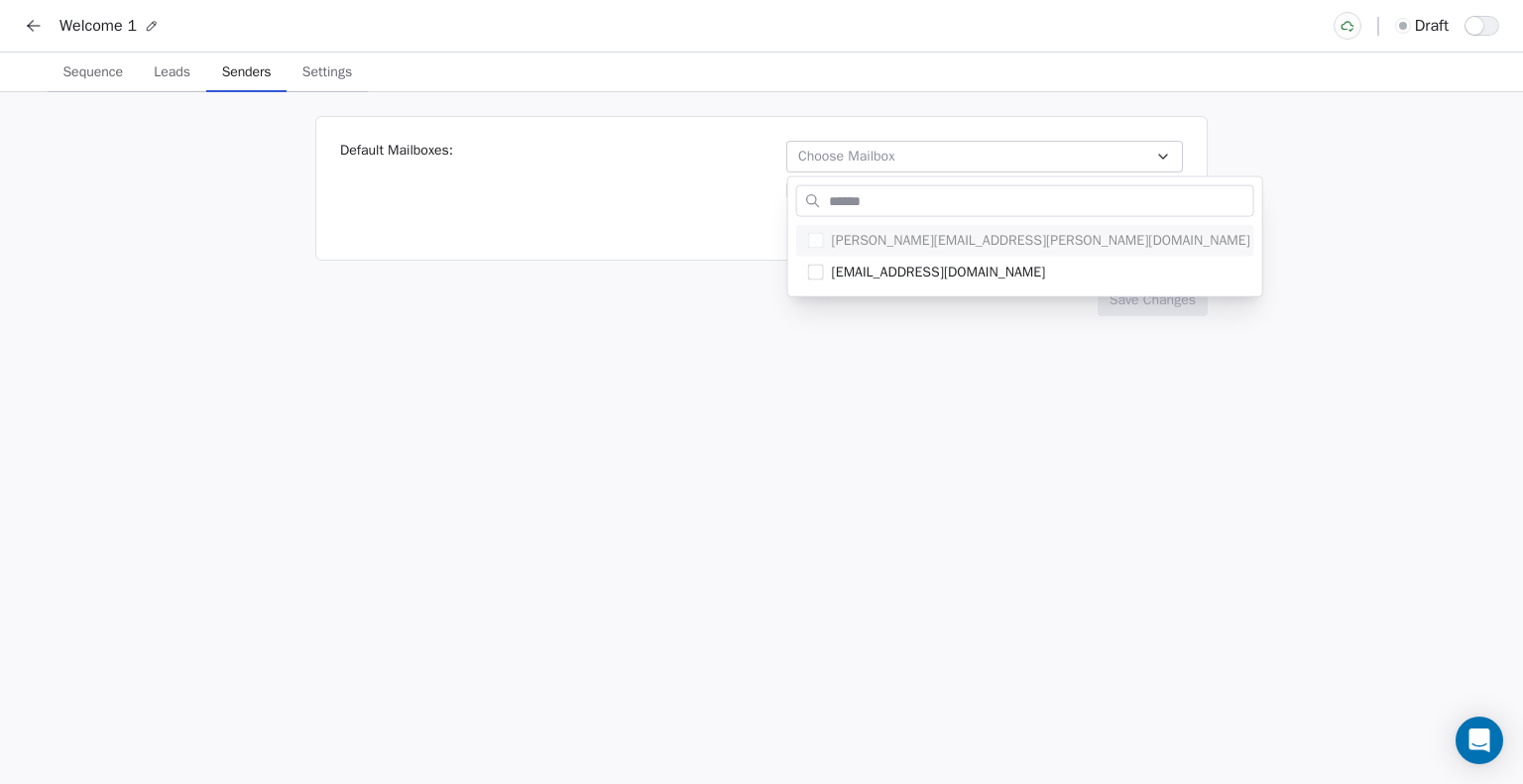 click on "Welcome 1 draft Sequence Sequence Leads Leads Senders Senders Settings Settings Default Mailboxes: Choose Mailbox Use Contact Owner inbox when available Add Email Account Save Changes
[PERSON_NAME][EMAIL_ADDRESS][PERSON_NAME][DOMAIN_NAME] [EMAIL_ADDRESS][DOMAIN_NAME]" at bounding box center (762, 392) 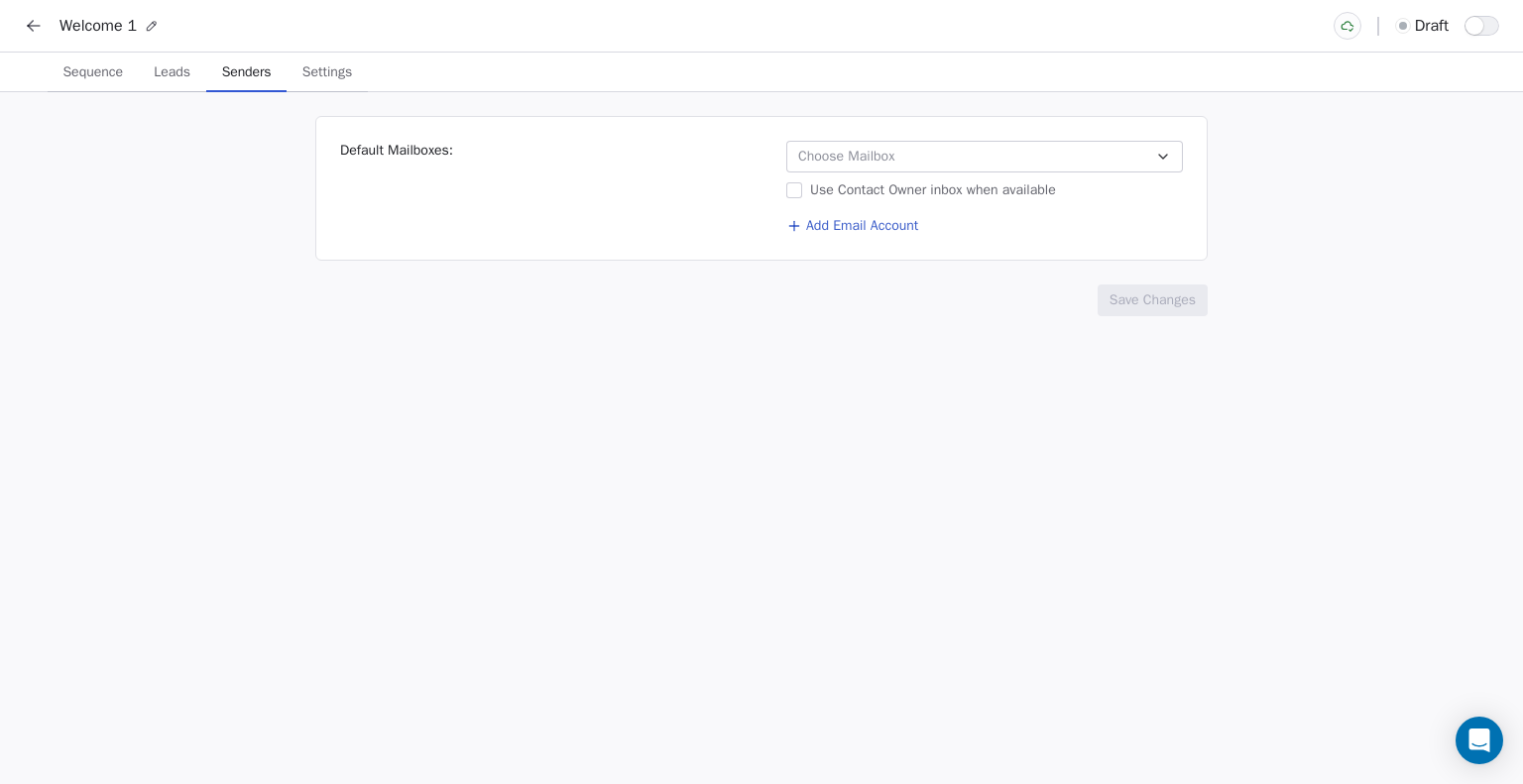 click at bounding box center (1474, 26) 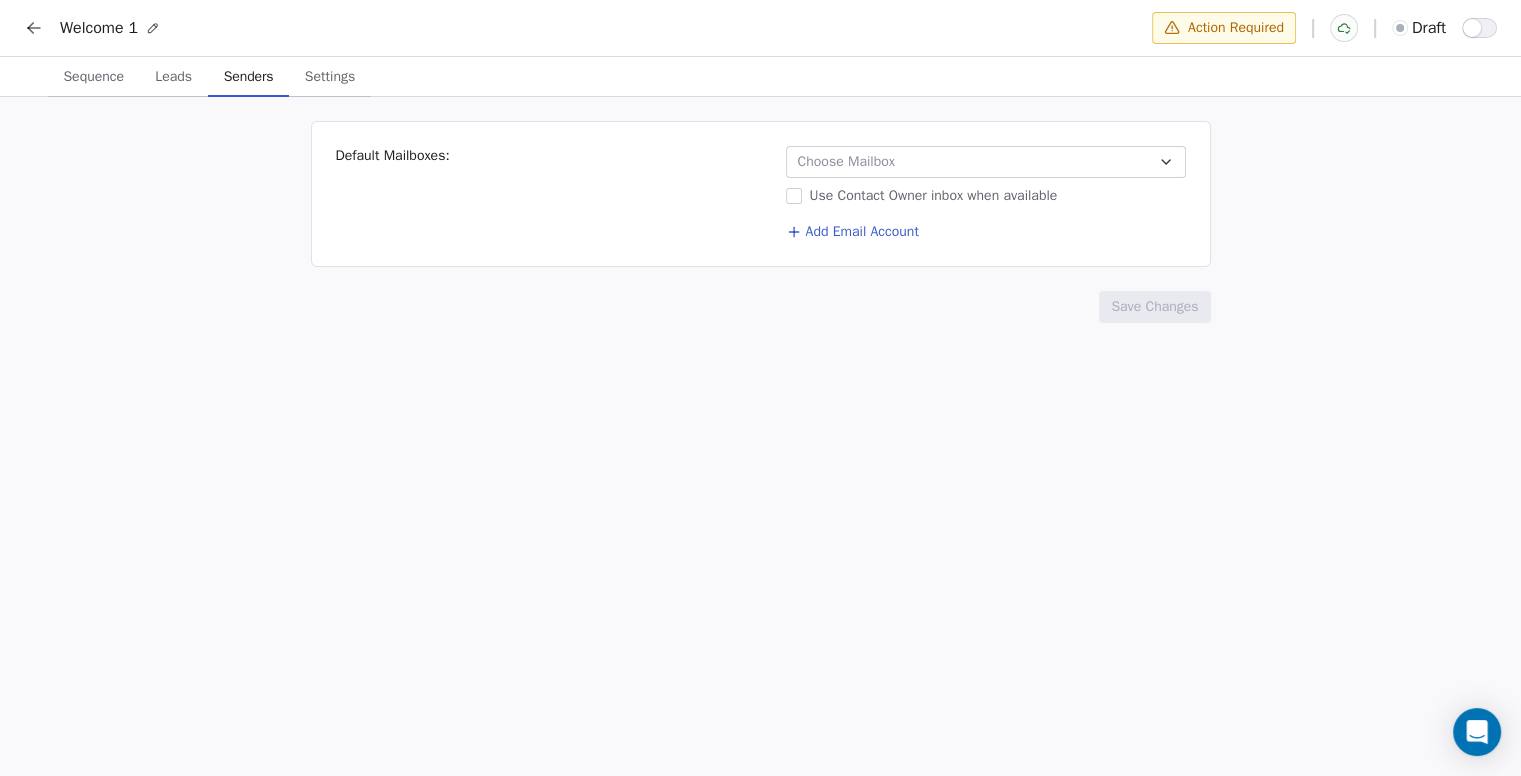 click on "Welcome 1 Action Required draft Sequence Sequence Leads Leads Senders Senders Settings Settings Default Mailboxes: Choose Mailbox Use Contact Owner inbox when available Add Email Account Save Changes" at bounding box center [760, 390] 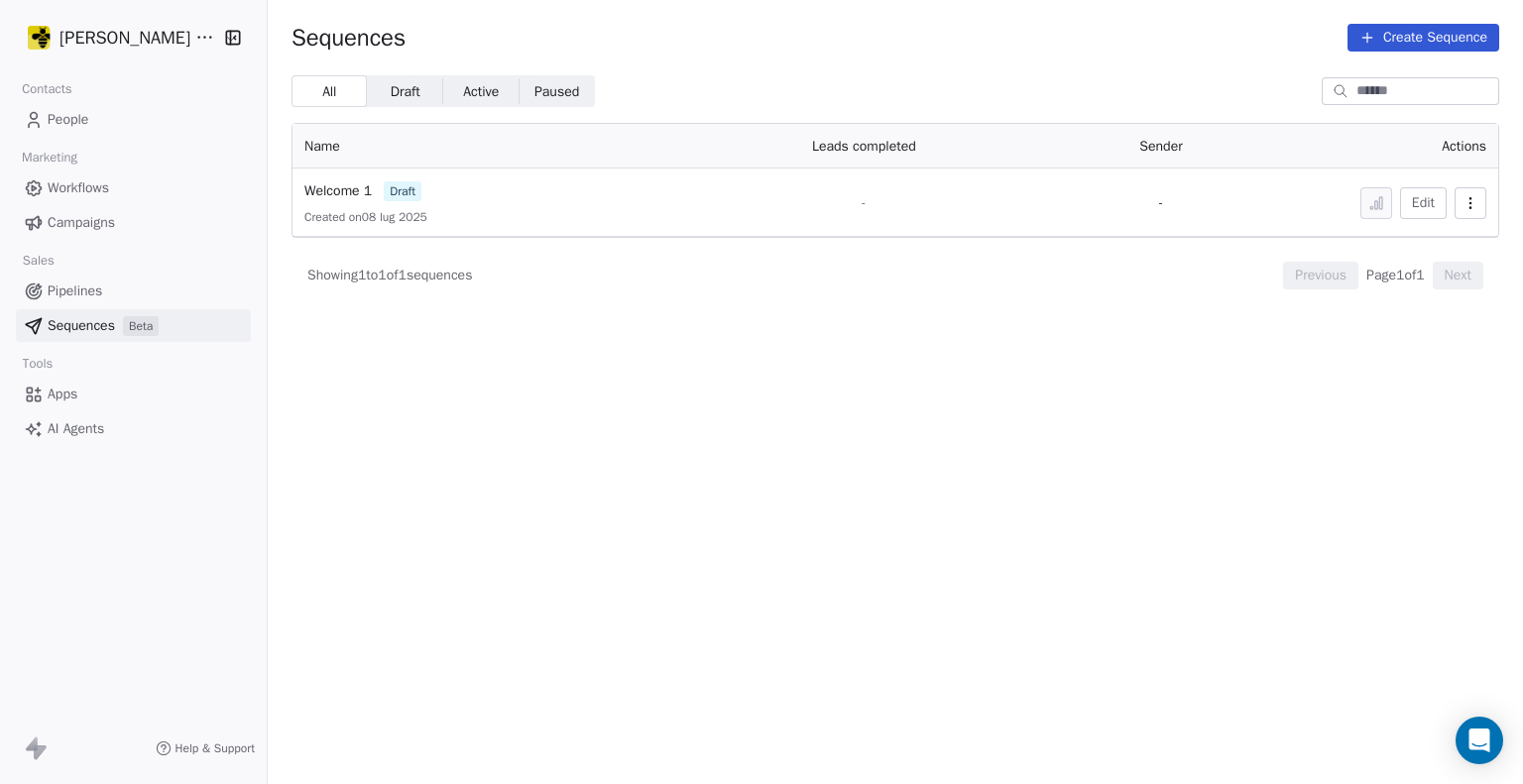 click on "Campaigns" at bounding box center [133, 222] 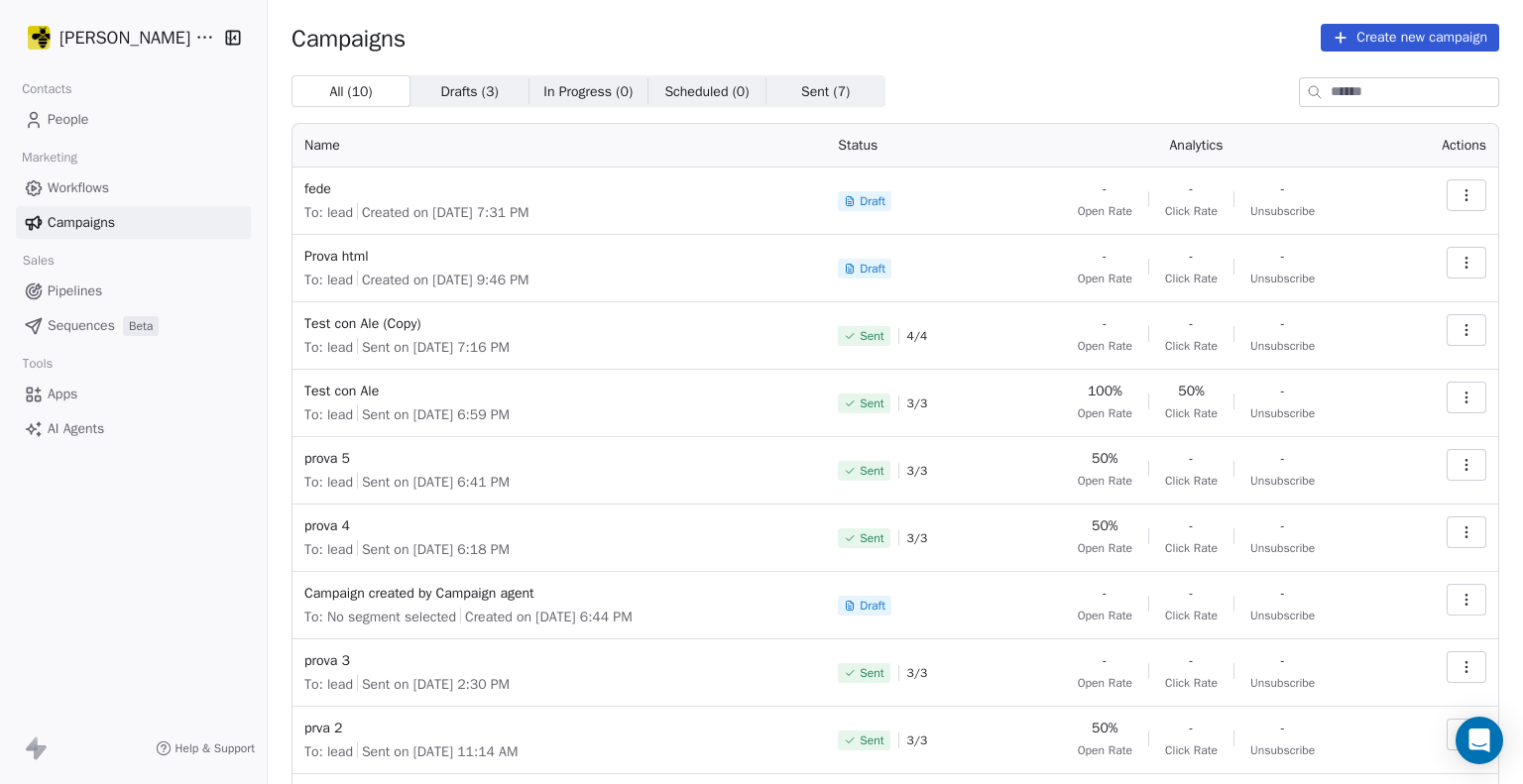 click on "Pipelines" at bounding box center (74, 290) 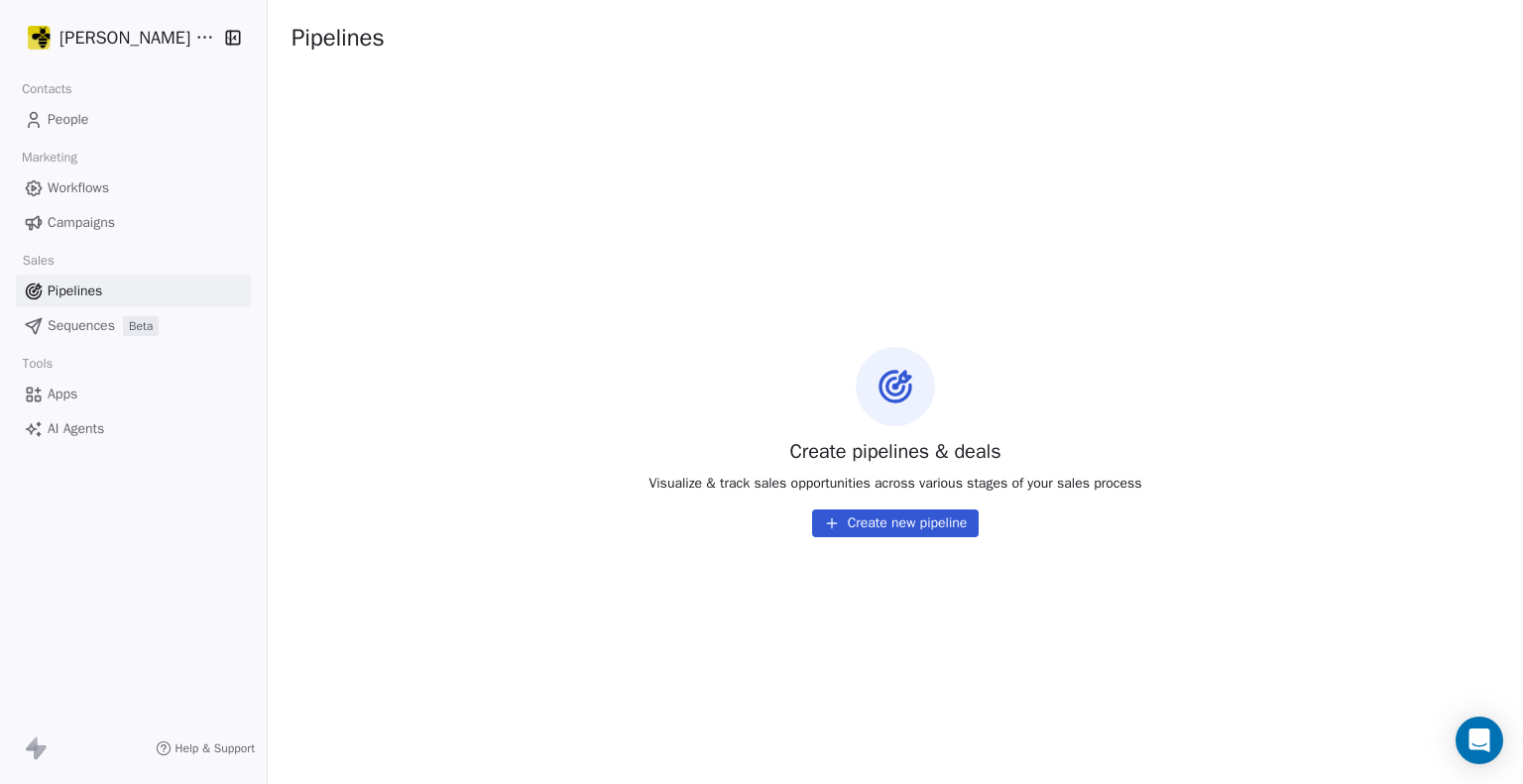 click on "Create new pipeline" at bounding box center [895, 523] 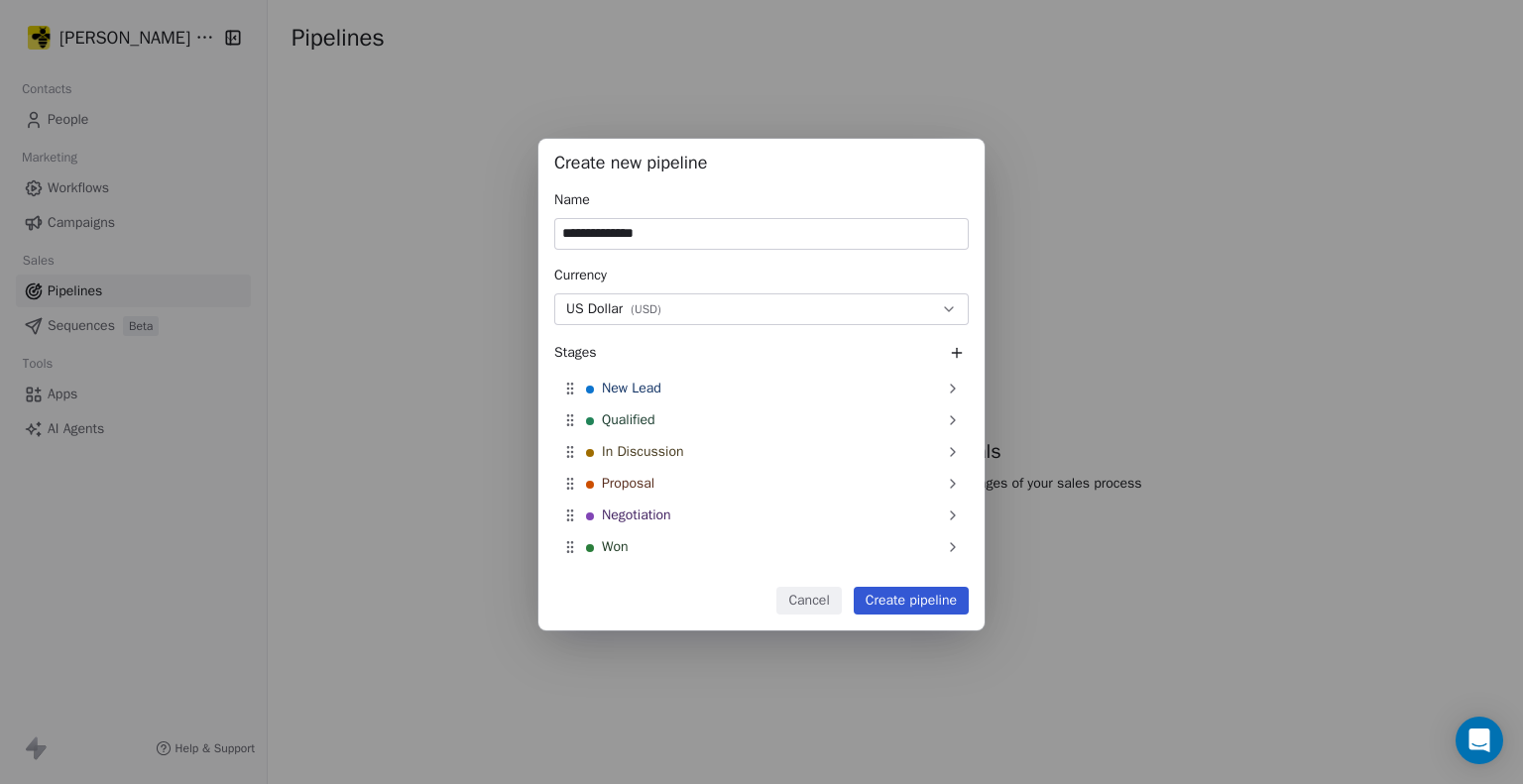 type on "**********" 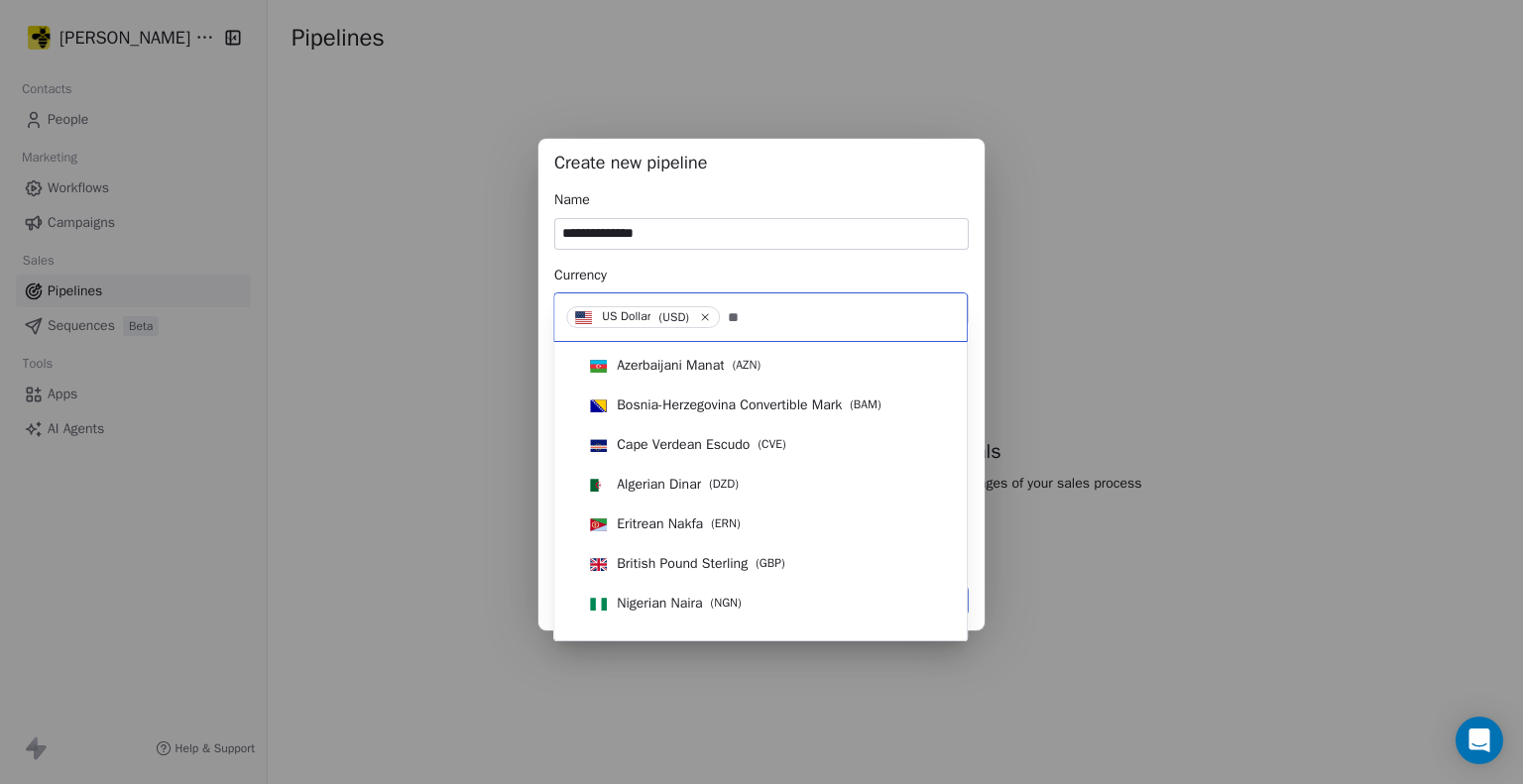 click on "Azerbaijani Manat ( AZN ) Bosnia-Herzegovina Convertible Mark ( BAM ) [GEOGRAPHIC_DATA] Escudo ( CVE ) Algerian Dinar ( DZD ) Eritrean Nakfa ( ERN ) British Pound Sterling ( GBP ) Nigerian Naira ( NGN ) Nepalese Rupee ( NPR ) Peruvian Nuevo Sol ( PEN ) Serbian Dinar ( RSD ) Yemeni Rial ( YER )" at bounding box center [761, 568] 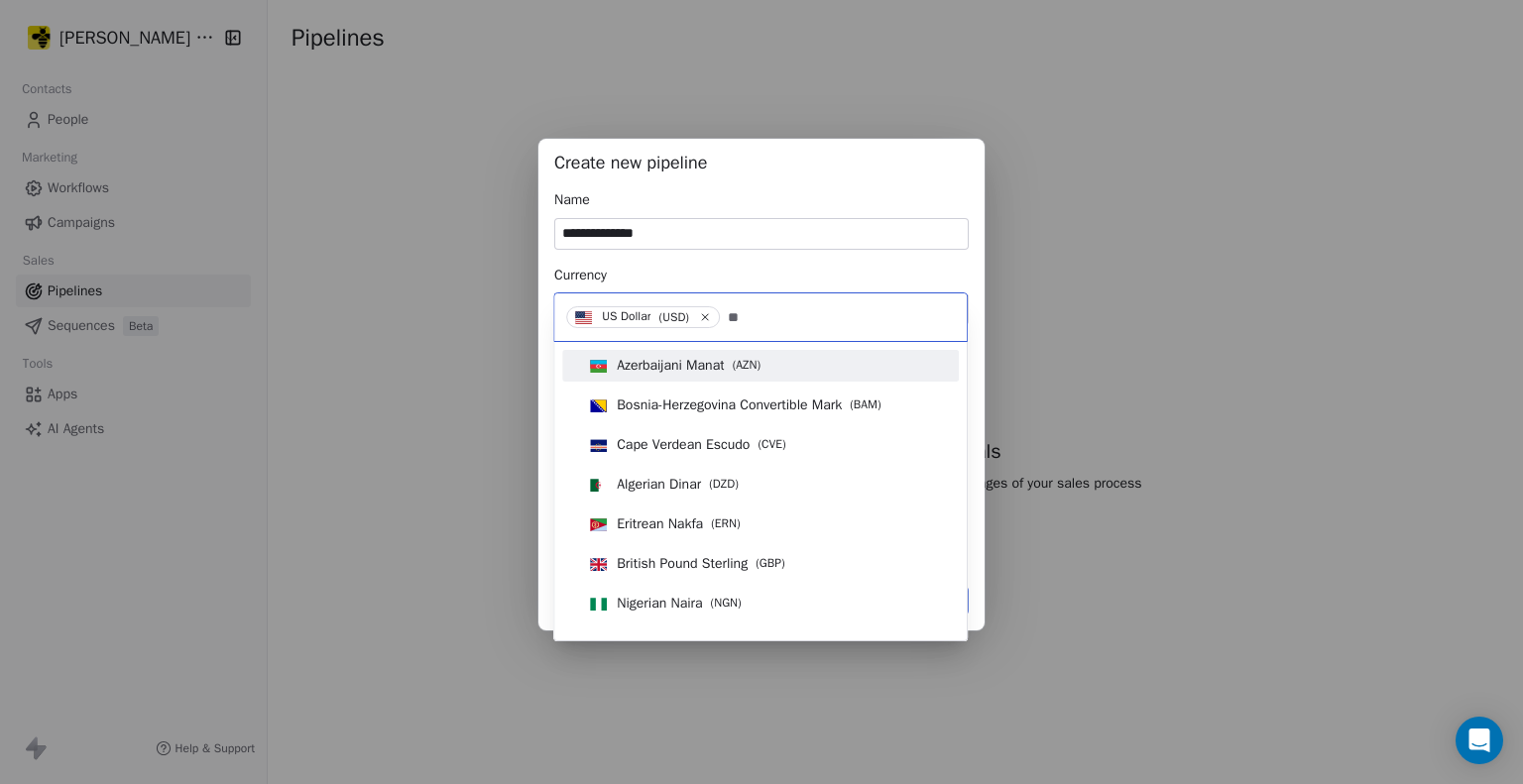click on "**" at bounding box center [839, 317] 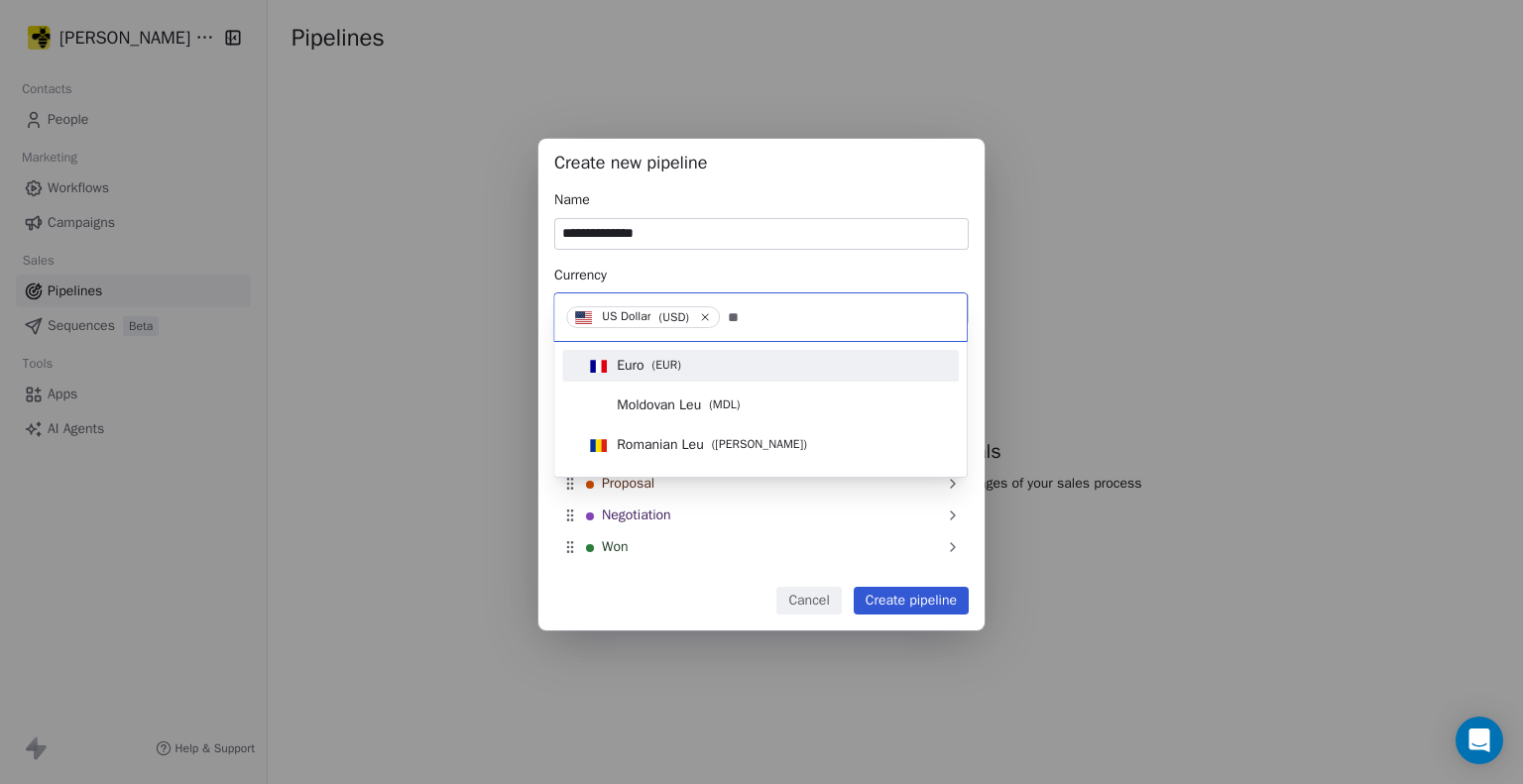 type on "**" 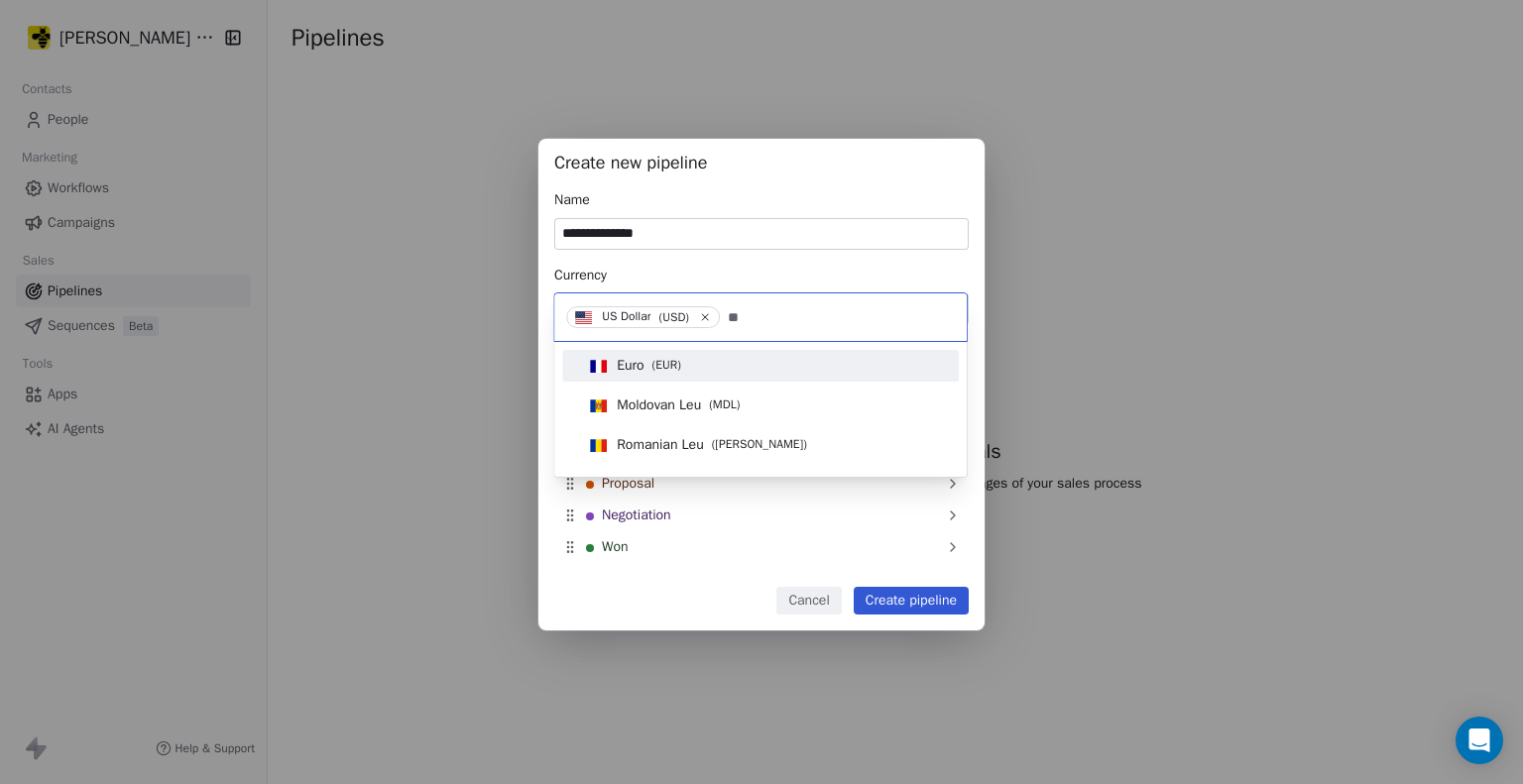 click on "( EUR )" at bounding box center (666, 366) 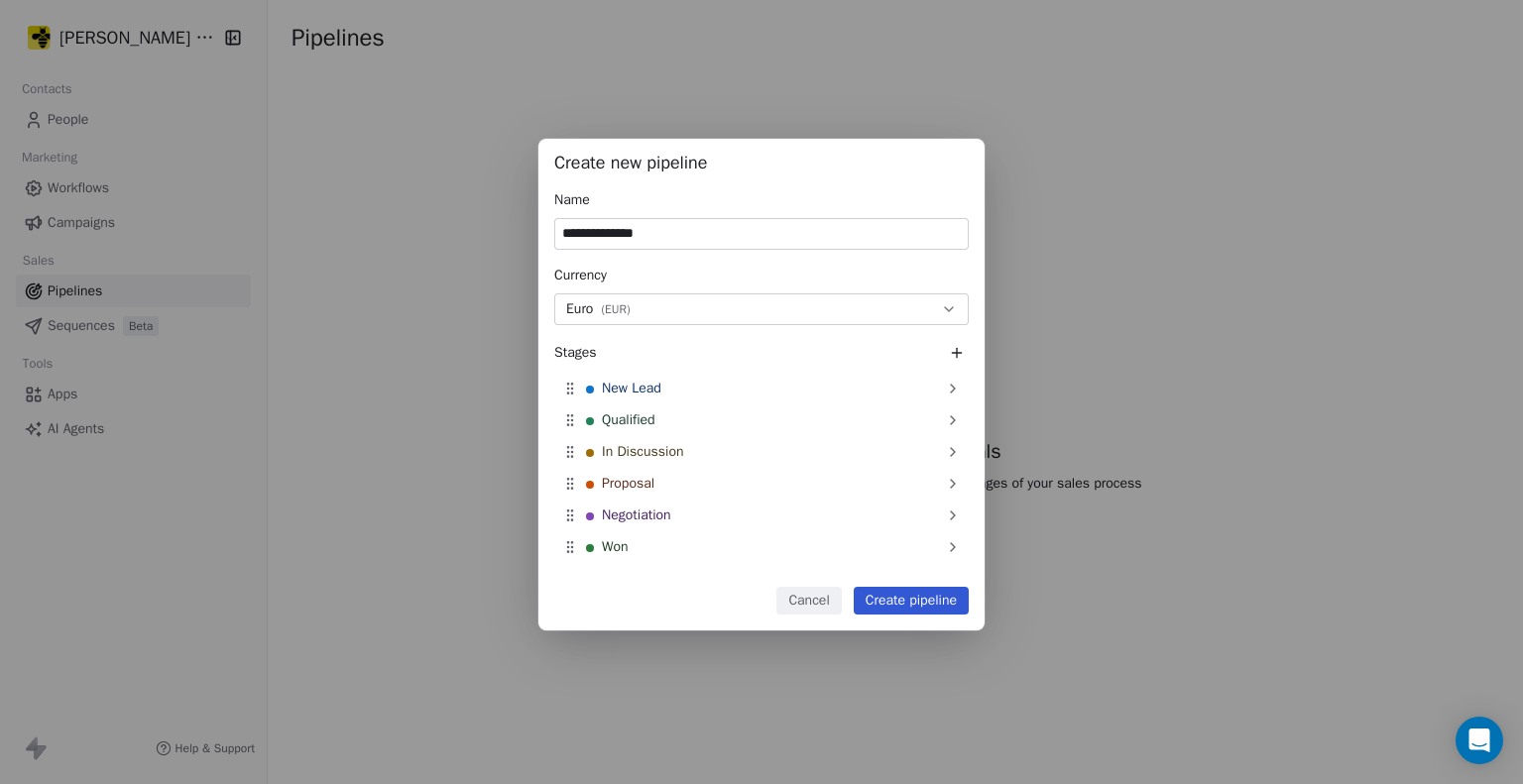 type 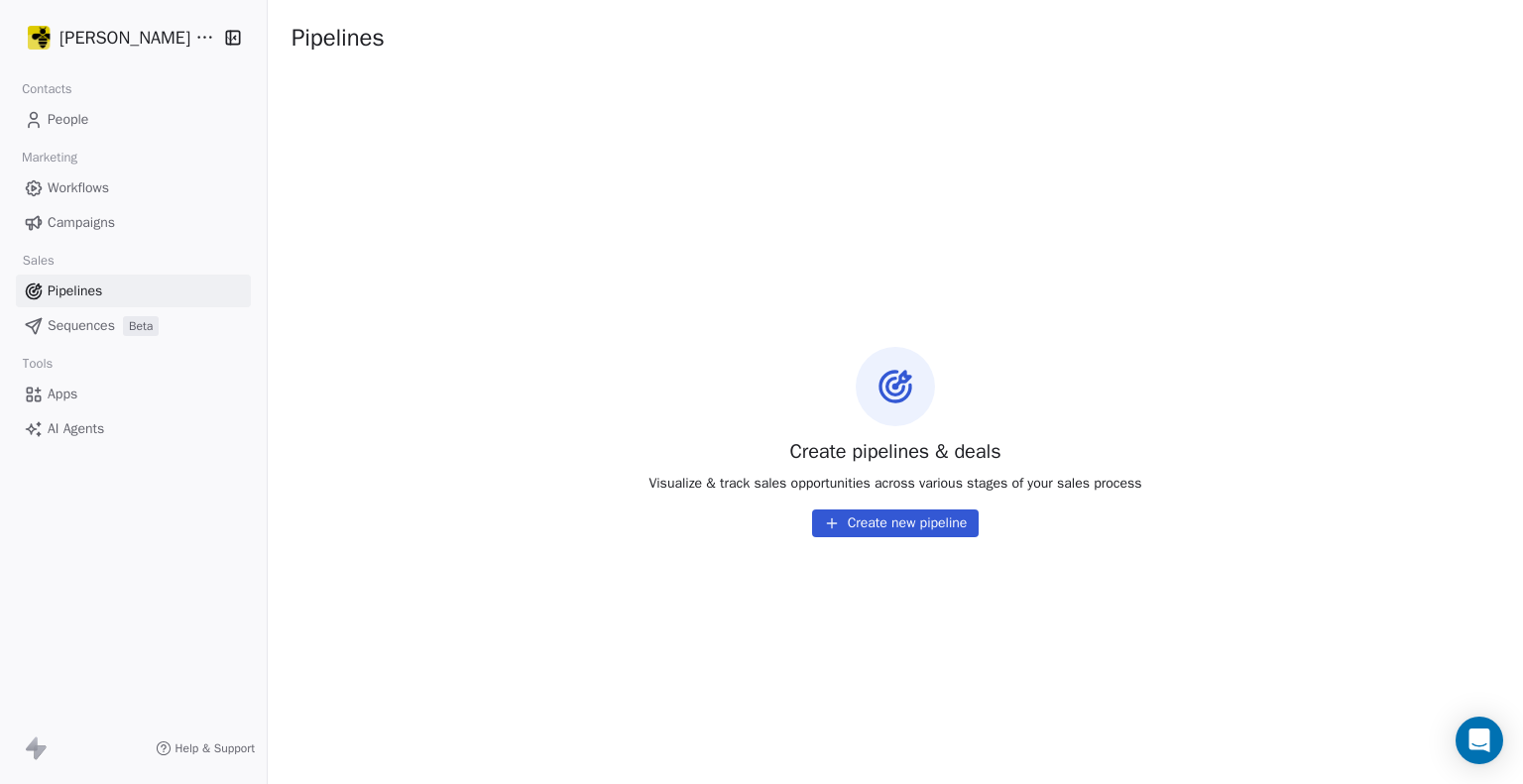 click on "Workflows" at bounding box center (78, 187) 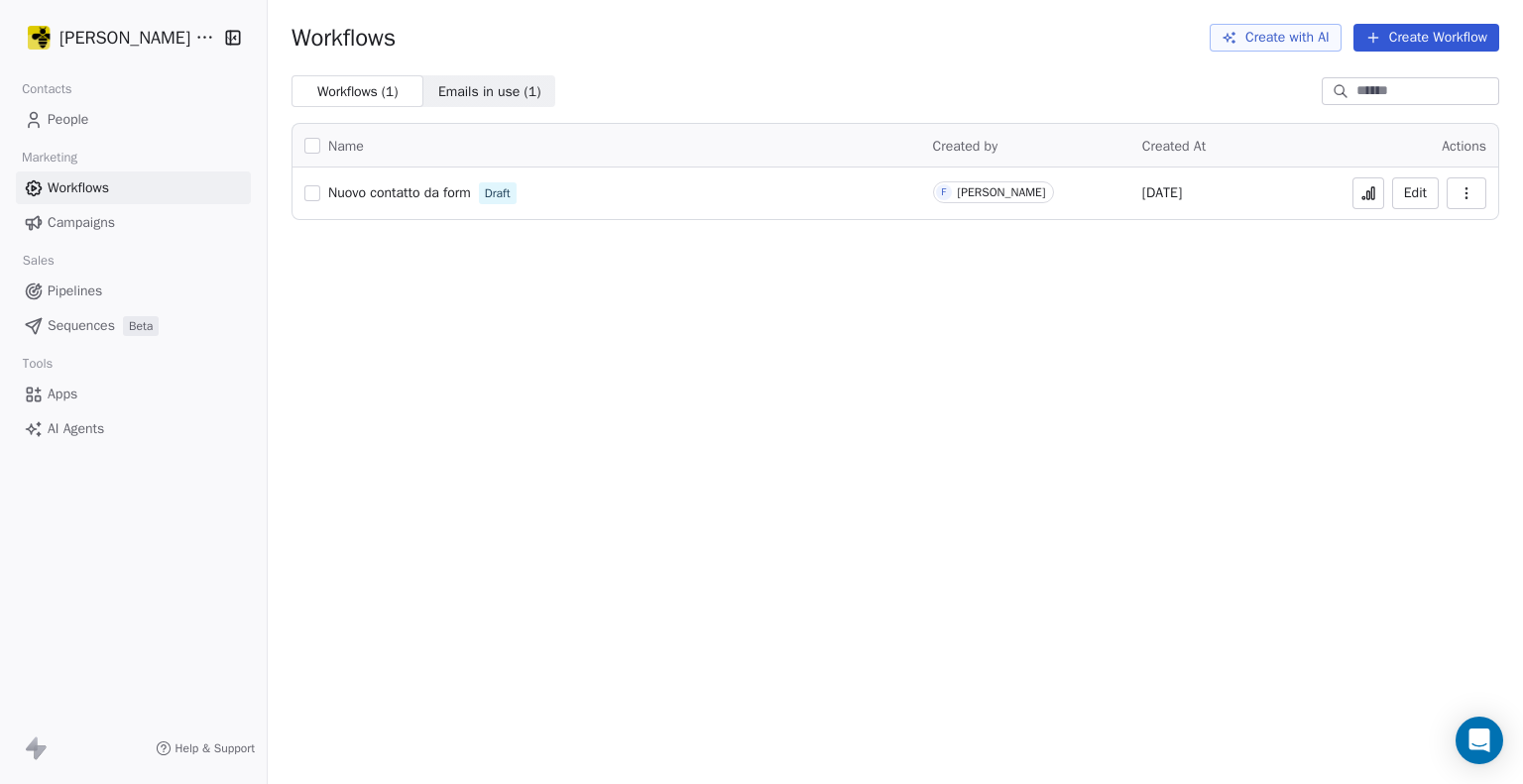 click on "Nuovo contatto da form" at bounding box center (400, 192) 